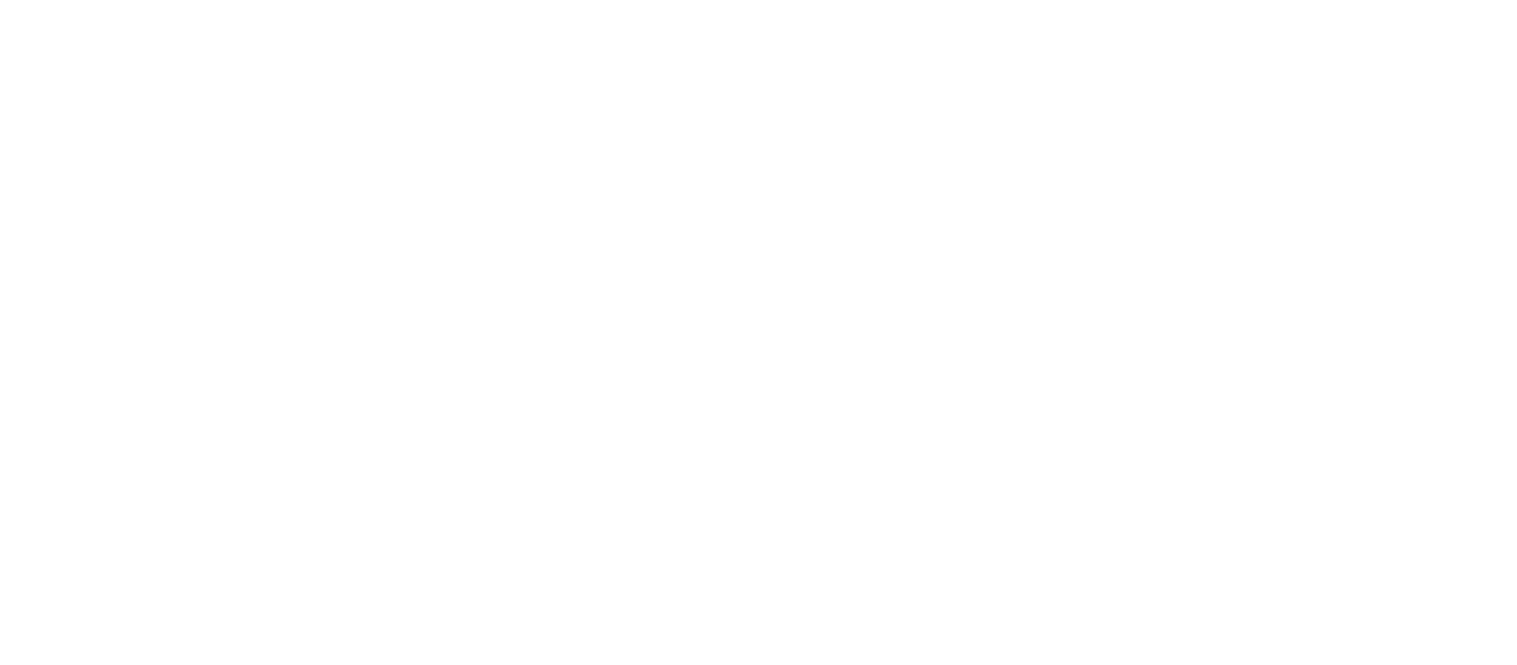scroll, scrollTop: 0, scrollLeft: 0, axis: both 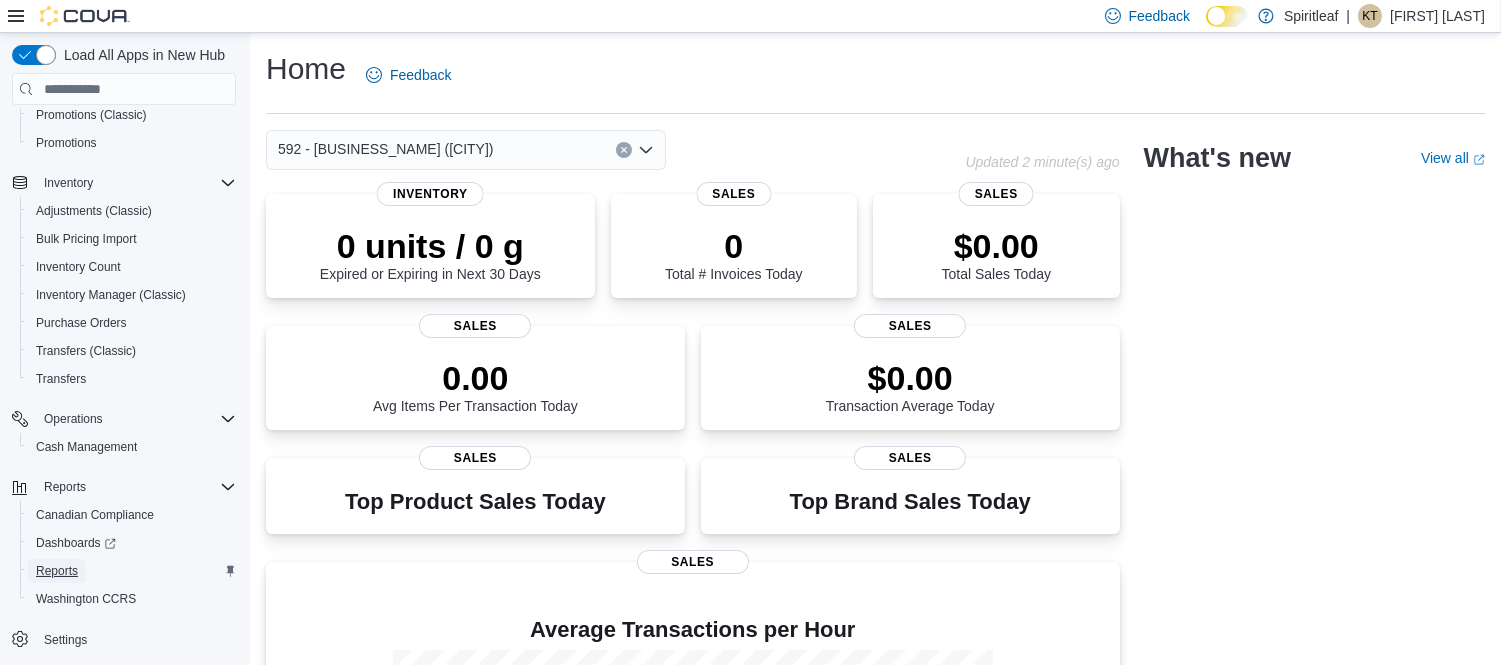 click on "Reports" at bounding box center [57, 571] 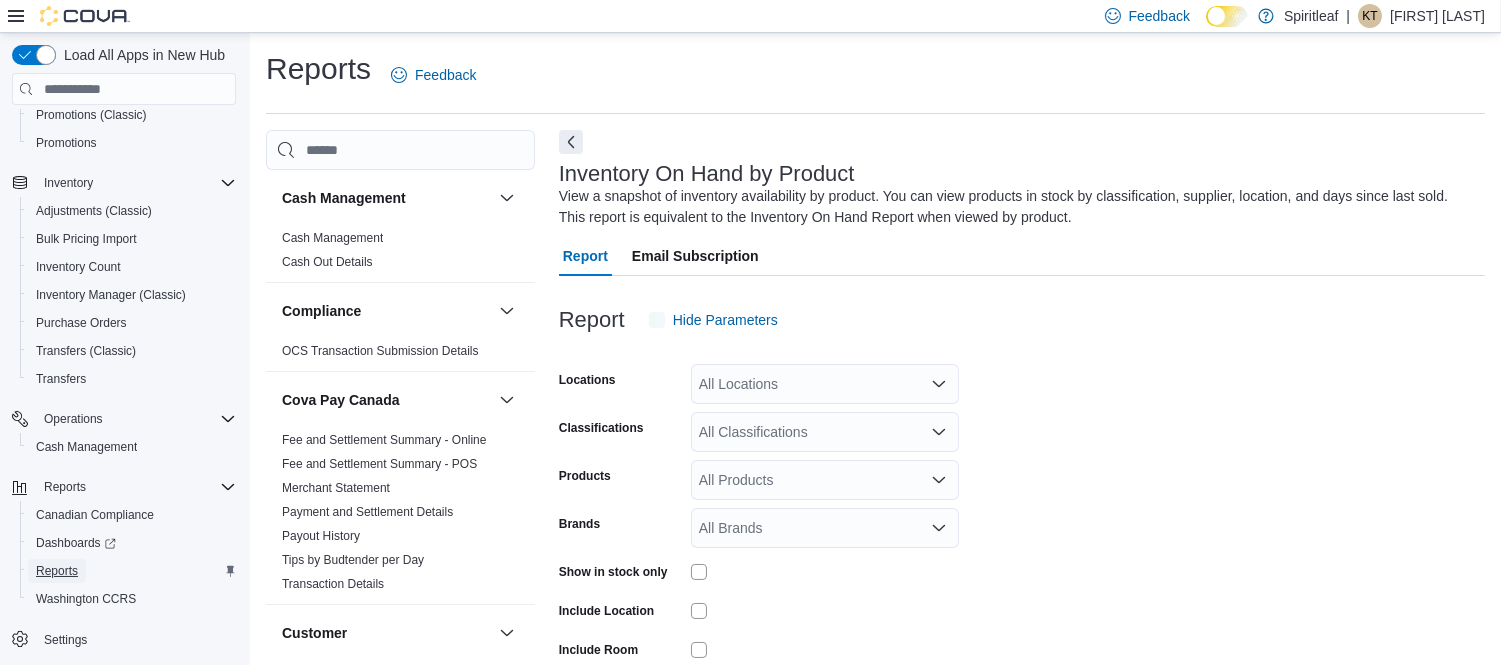 scroll, scrollTop: 66, scrollLeft: 0, axis: vertical 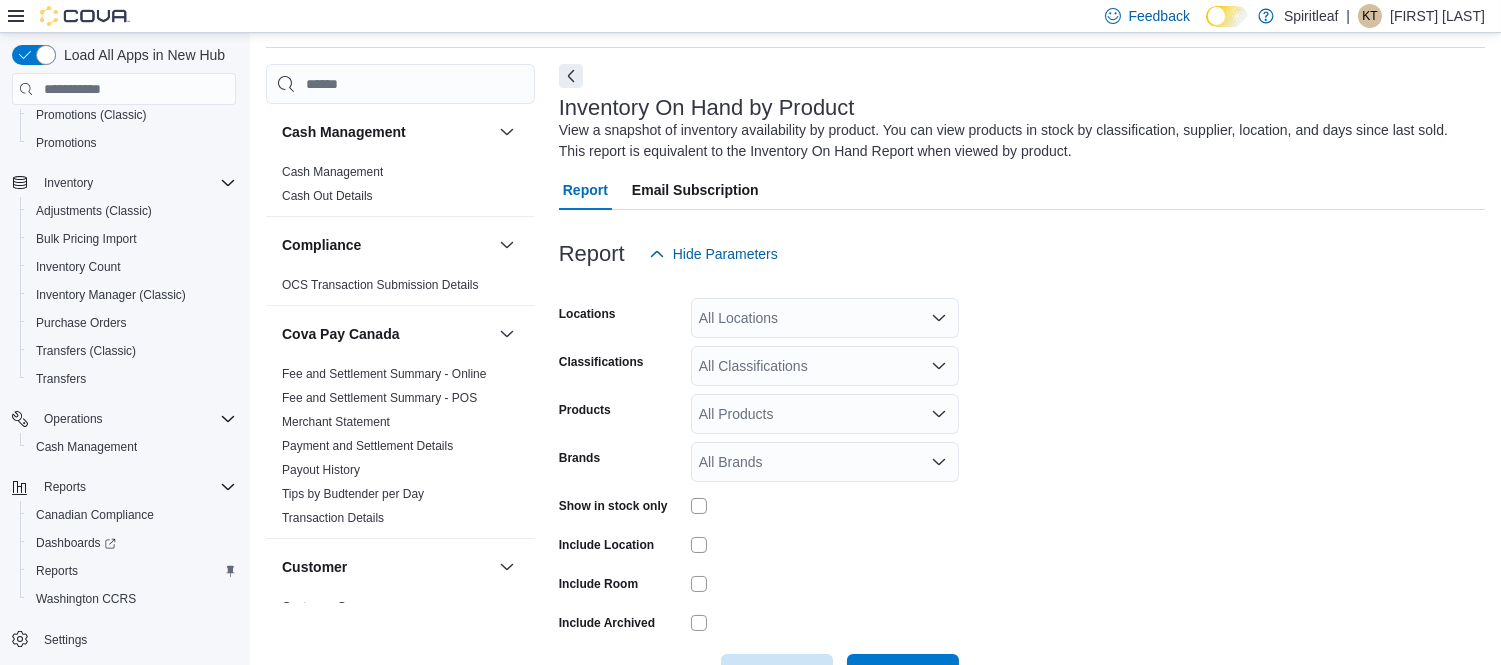 click on "All Locations" at bounding box center (825, 318) 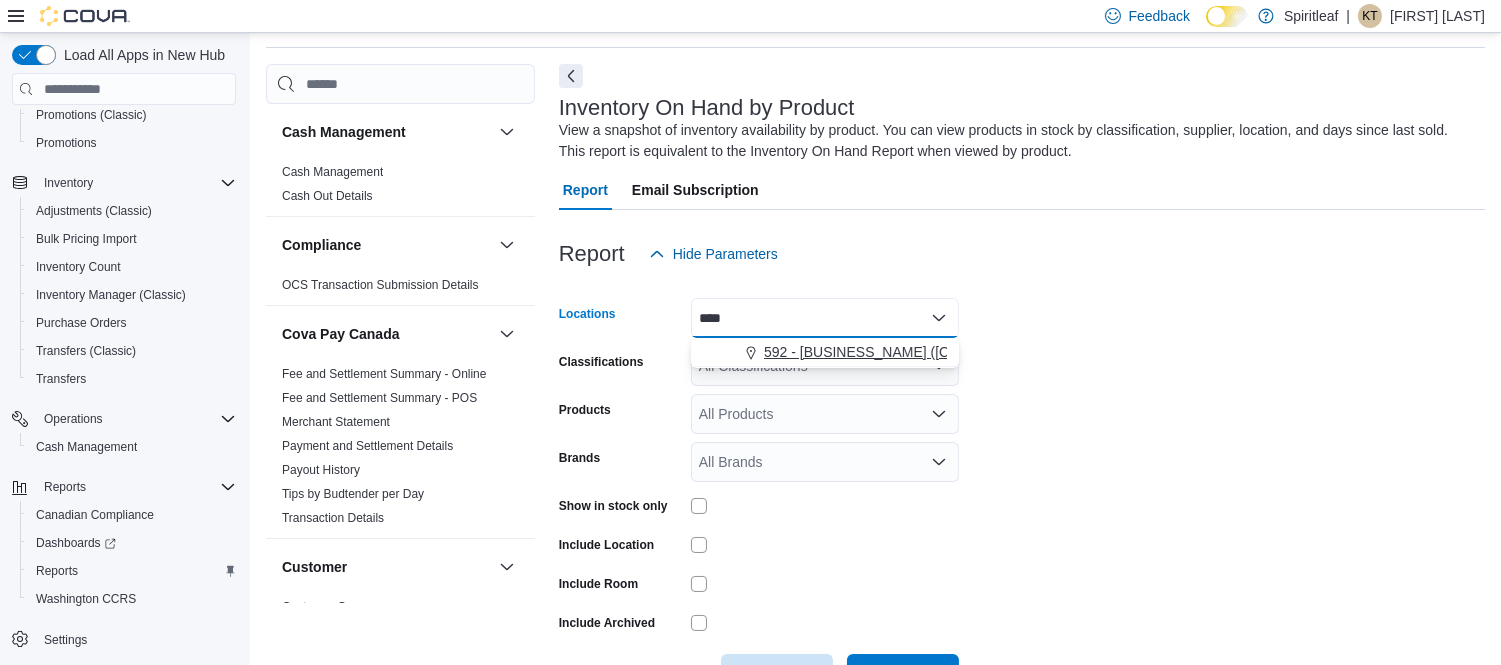 type on "****" 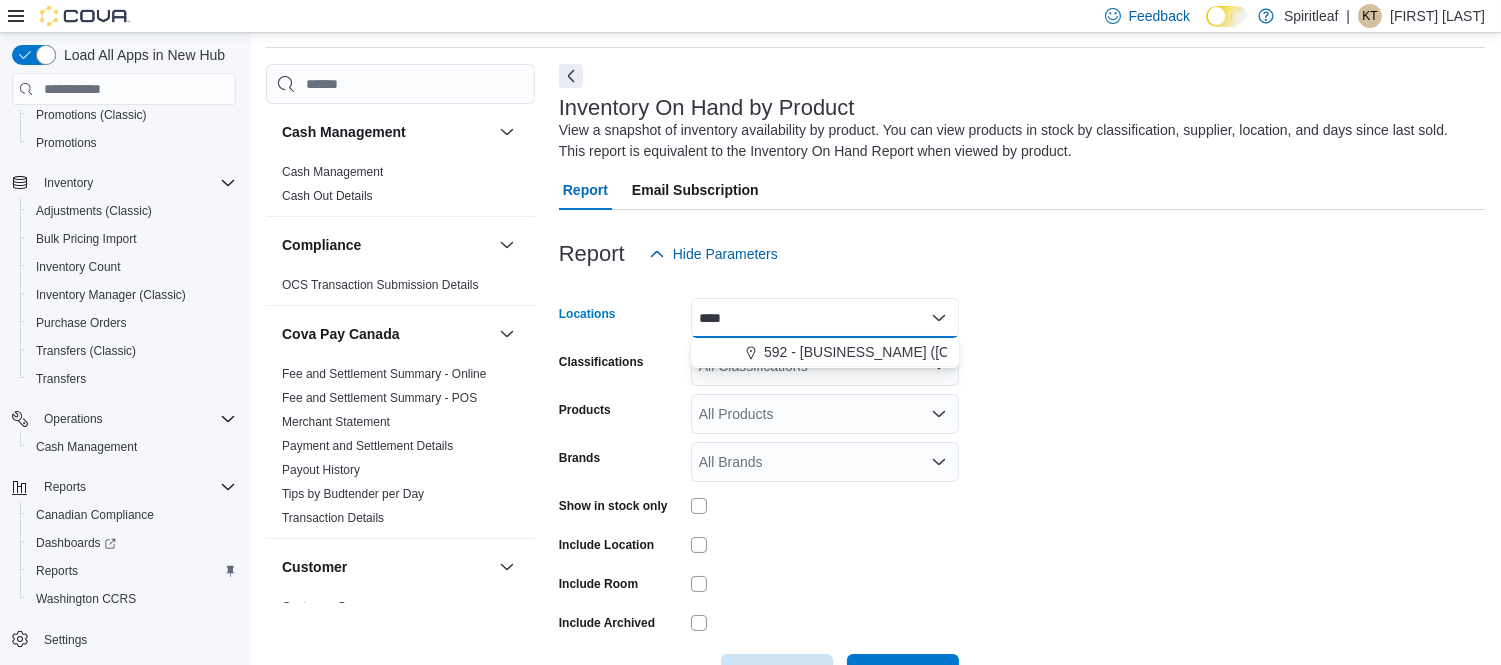 type 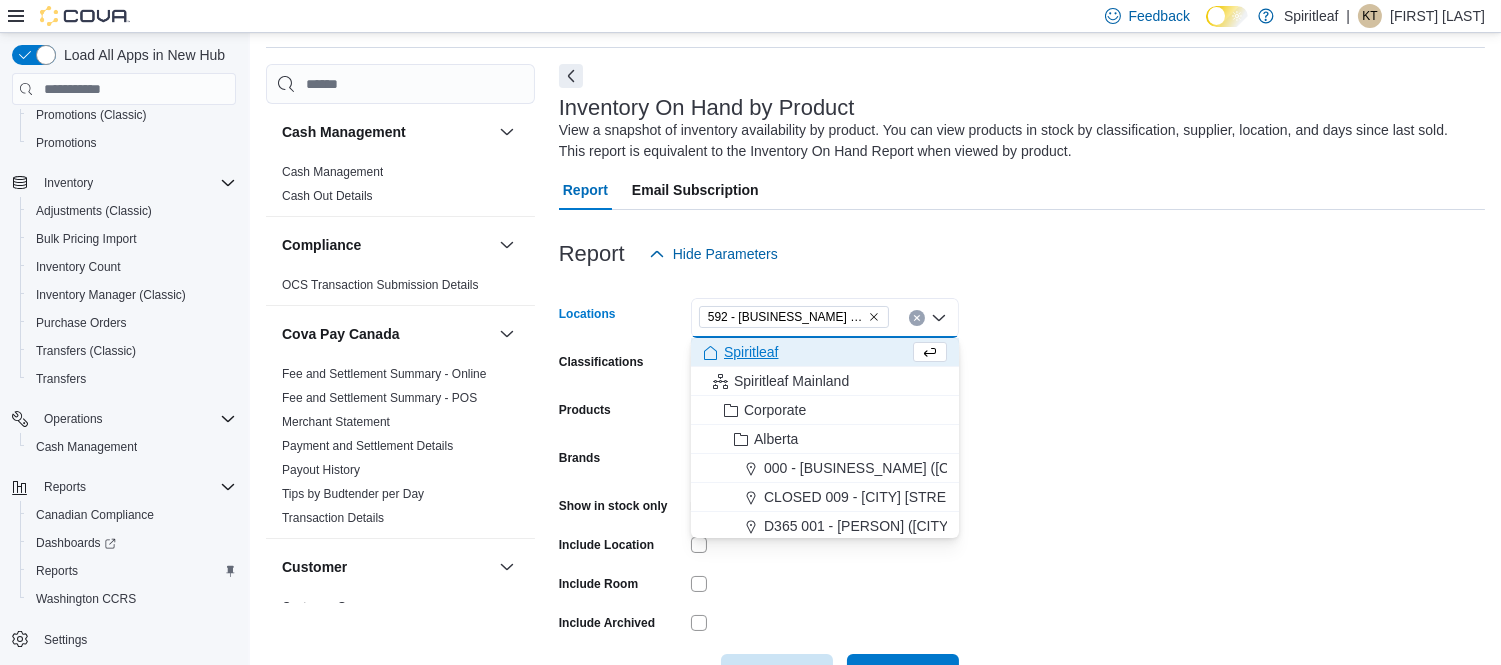 click on "Locations 592 - [BUSINESS_NAME] ([CITY]) Combo box. Selected. 592 - [BUSINESS_NAME] ([CITY]). Press Backspace to delete 592 - [BUSINESS_NAME] ([CITY]). Combo box input. All Locations. Type some text or, to display a list of choices, press Down Arrow. To exit the list of choices, press Escape. Classifications All Classifications Products All Products Brands All Brands Show in stock only Include Location Include Room Include Archived Export  Run Report" at bounding box center [1022, 484] 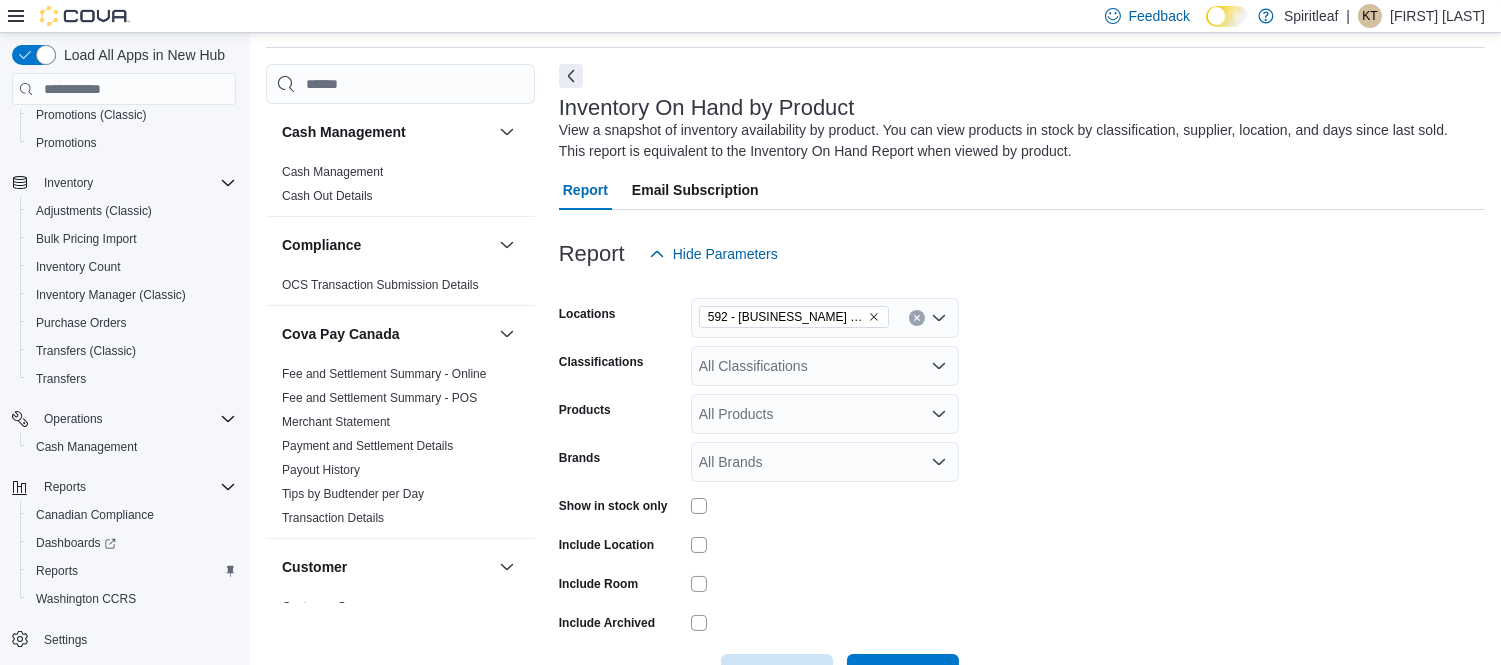 click on "All Classifications" at bounding box center (825, 366) 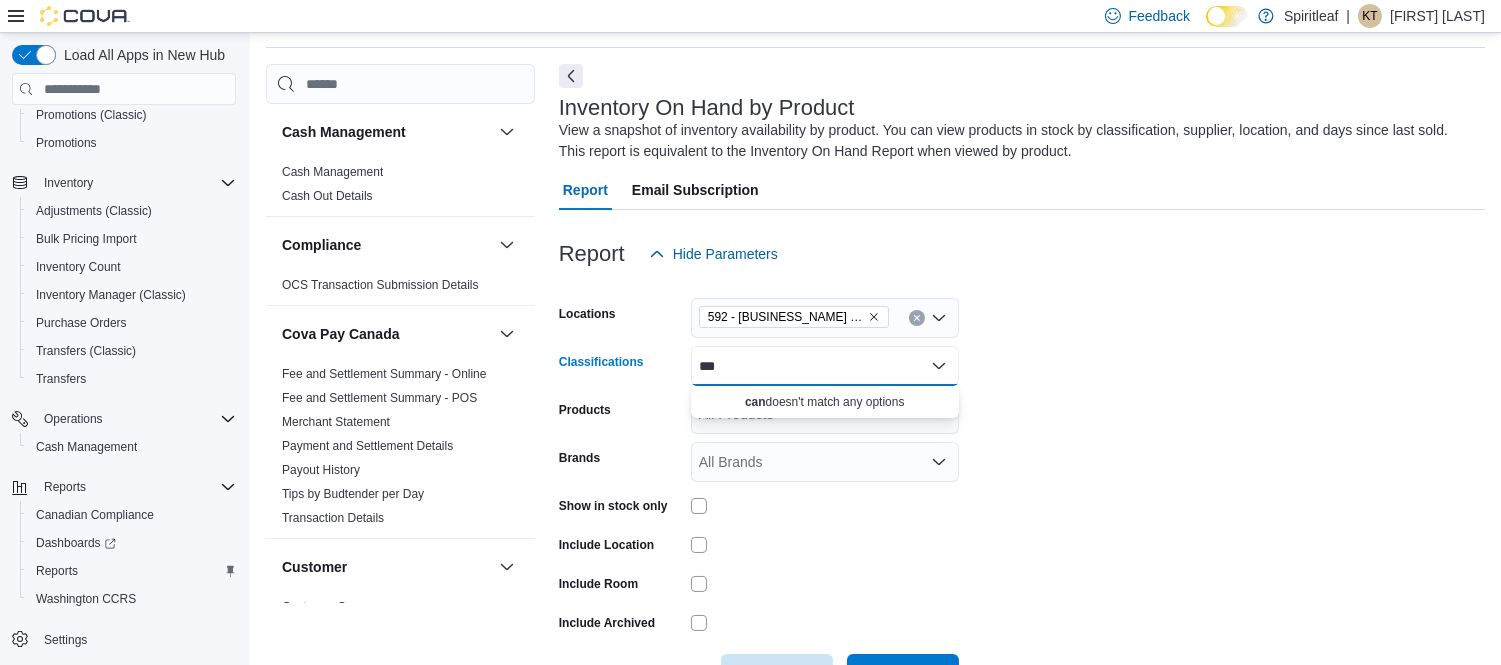 click on "*** Combo box. Selected. can. Selected. Combo box input. All Classifications. Type some text or, to display a list of choices, press Down Arrow. To exit the list of choices, press Escape." at bounding box center [825, 366] 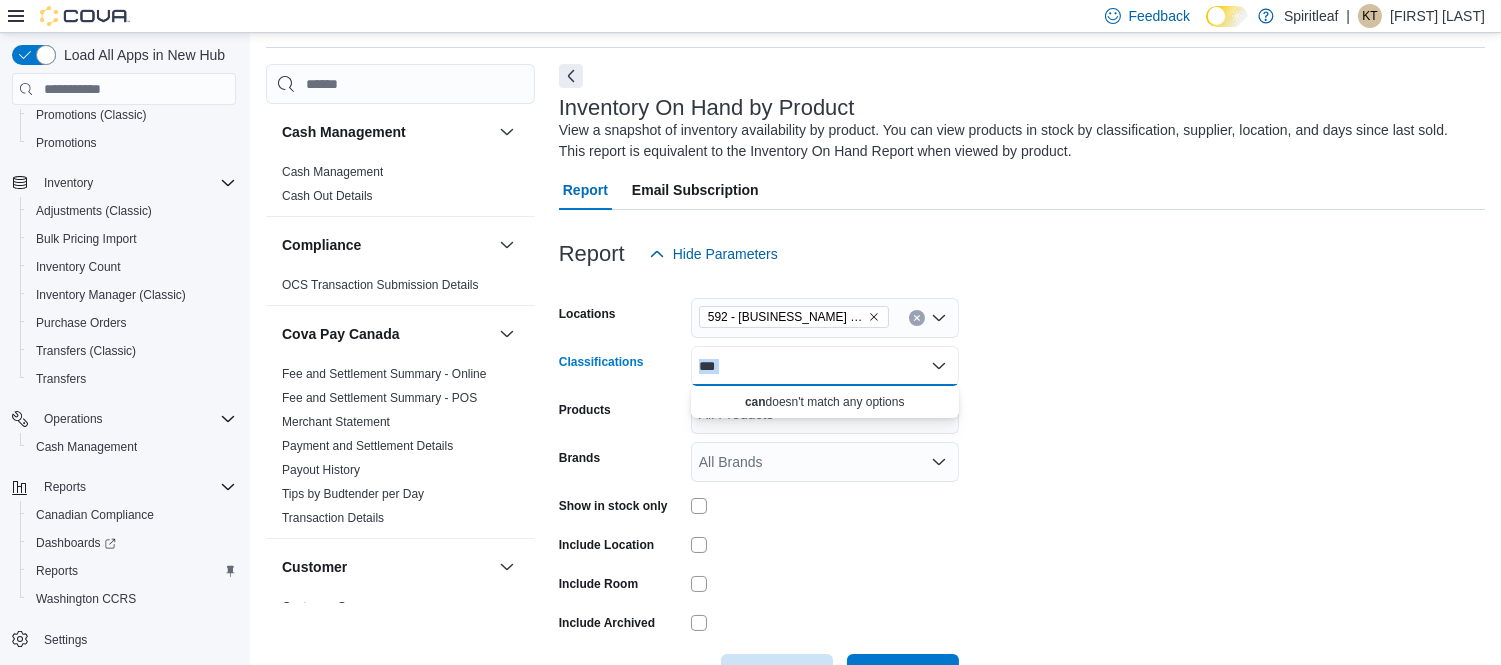 click on "*** Combo box. Selected. can. Selected. Combo box input. All Classifications. Type some text or, to display a list of choices, press Down Arrow. To exit the list of choices, press Escape." at bounding box center [825, 366] 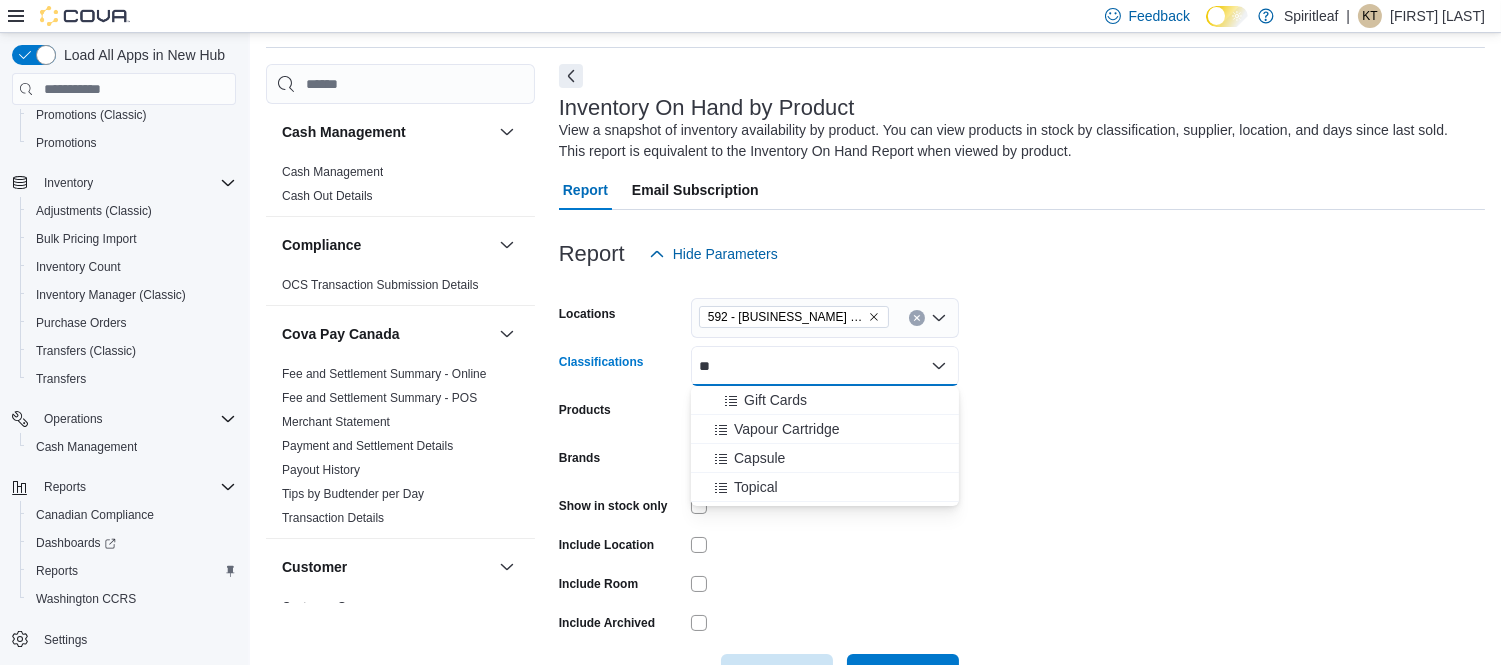 type on "*" 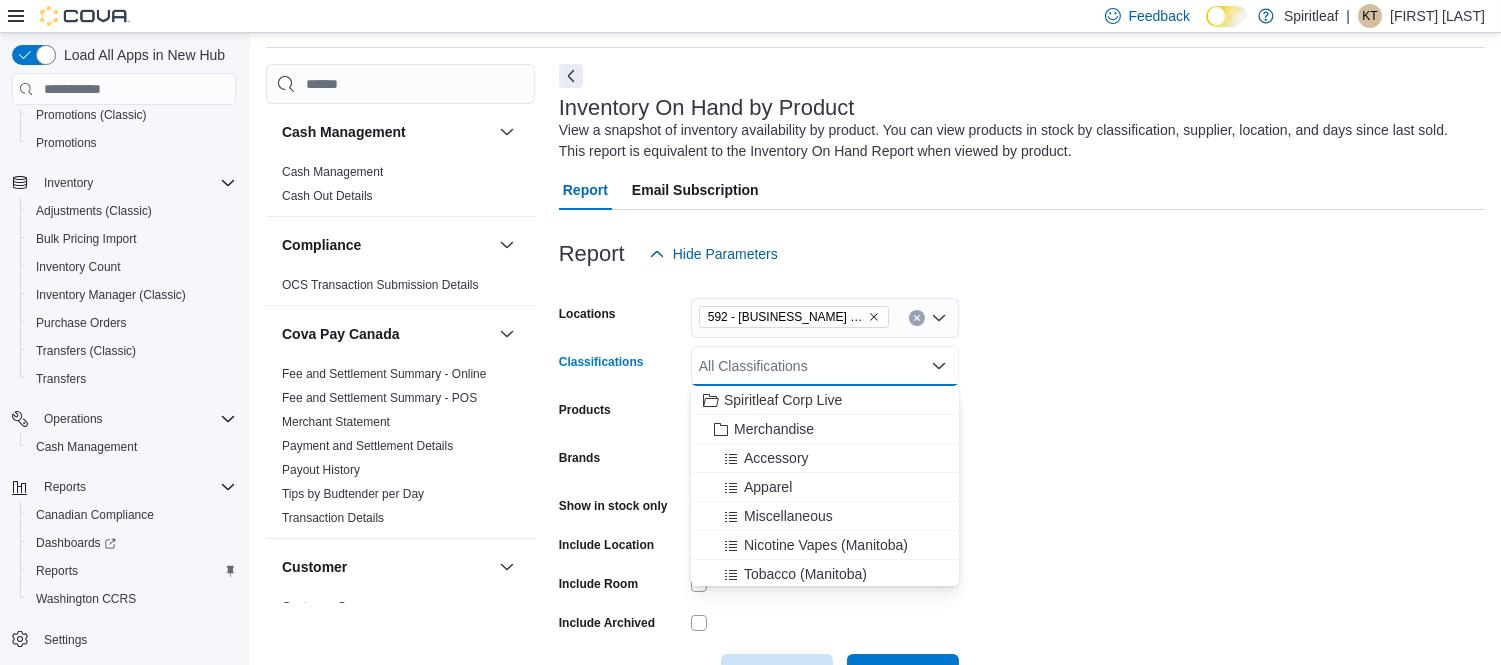 type 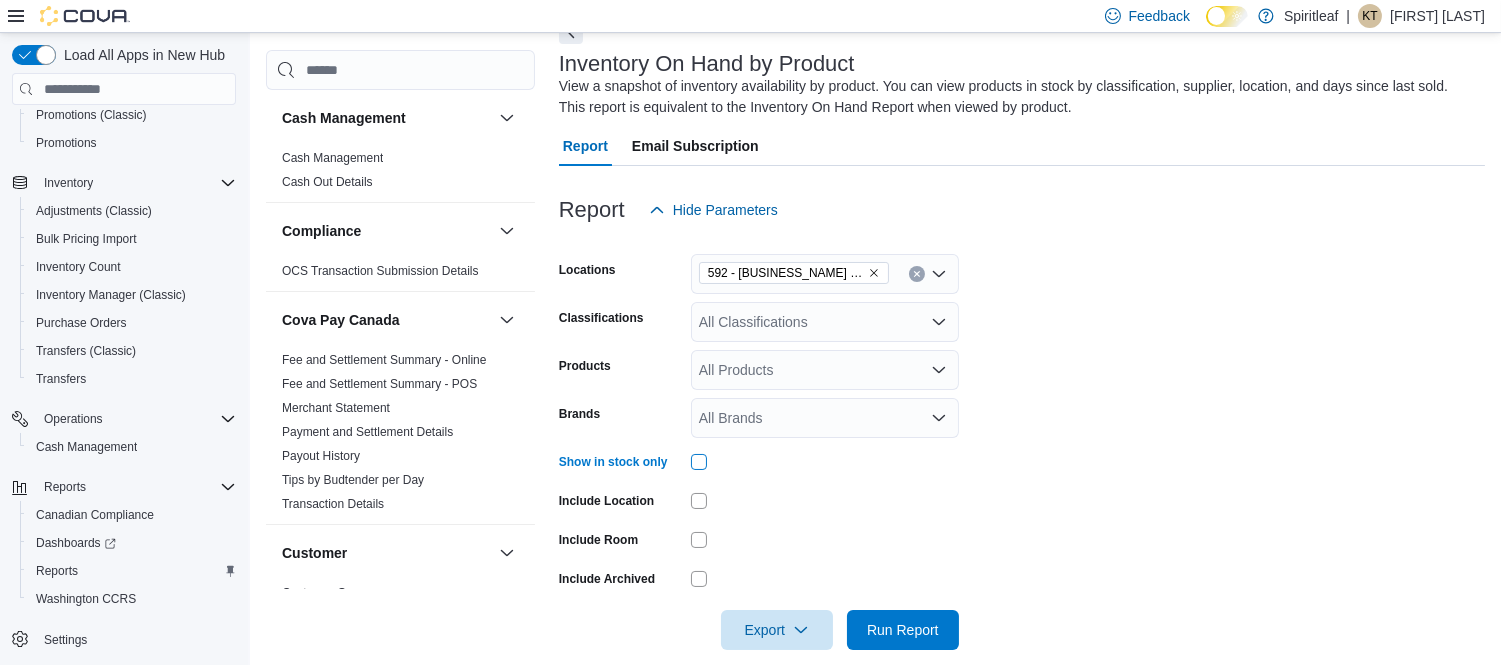 scroll, scrollTop: 134, scrollLeft: 0, axis: vertical 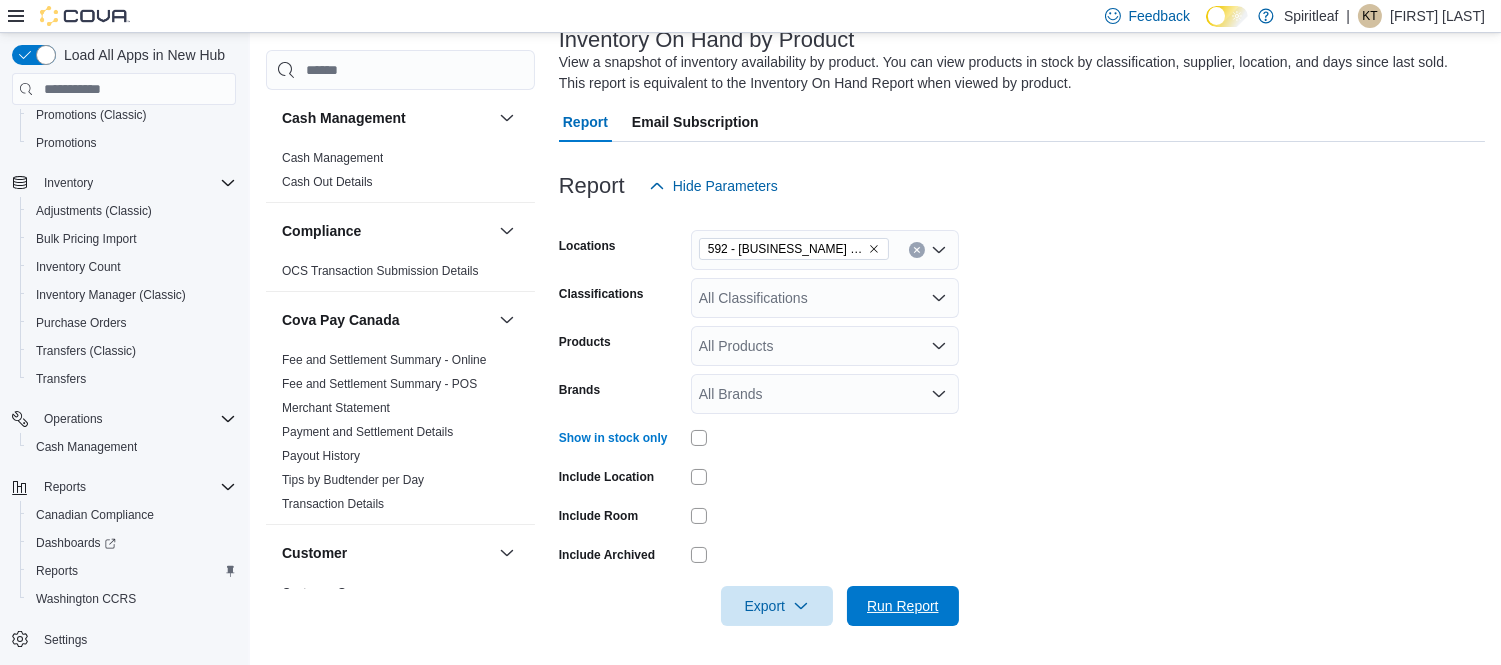 drag, startPoint x: 941, startPoint y: 596, endPoint x: 1025, endPoint y: 583, distance: 85 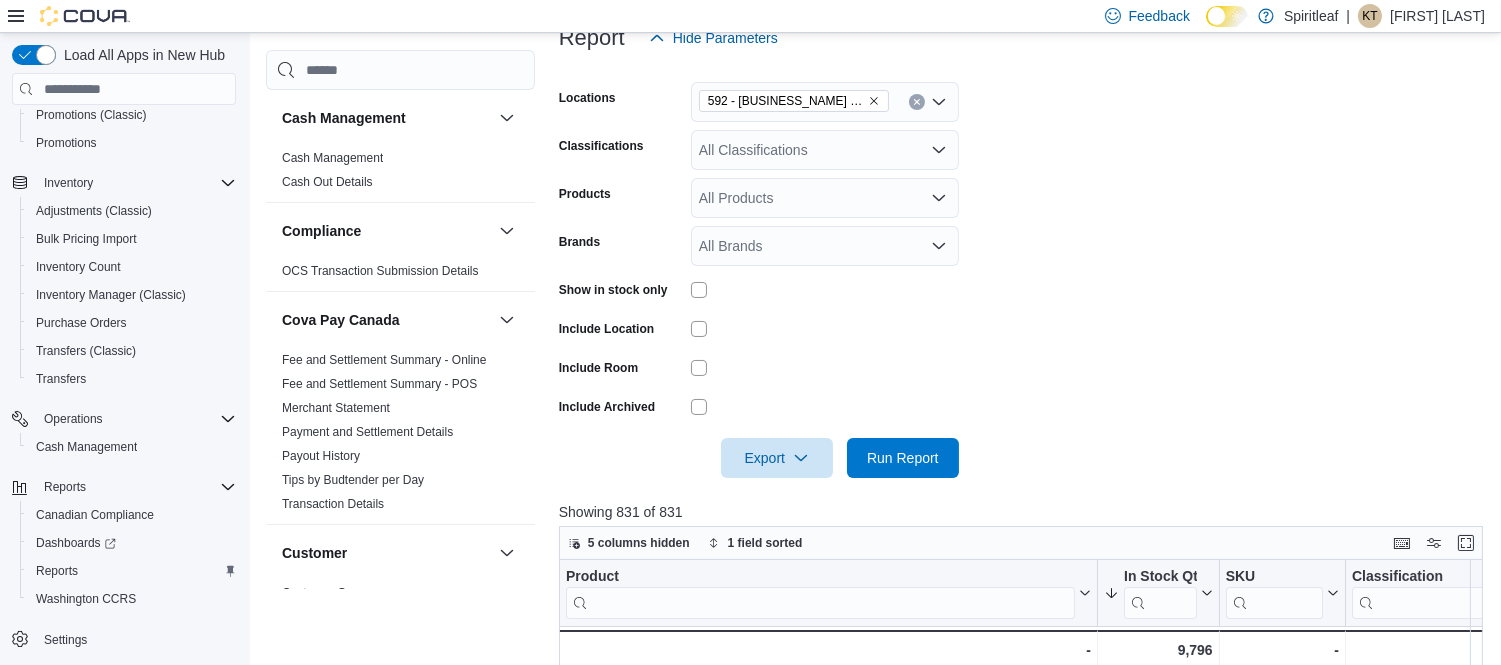scroll, scrollTop: 431, scrollLeft: 0, axis: vertical 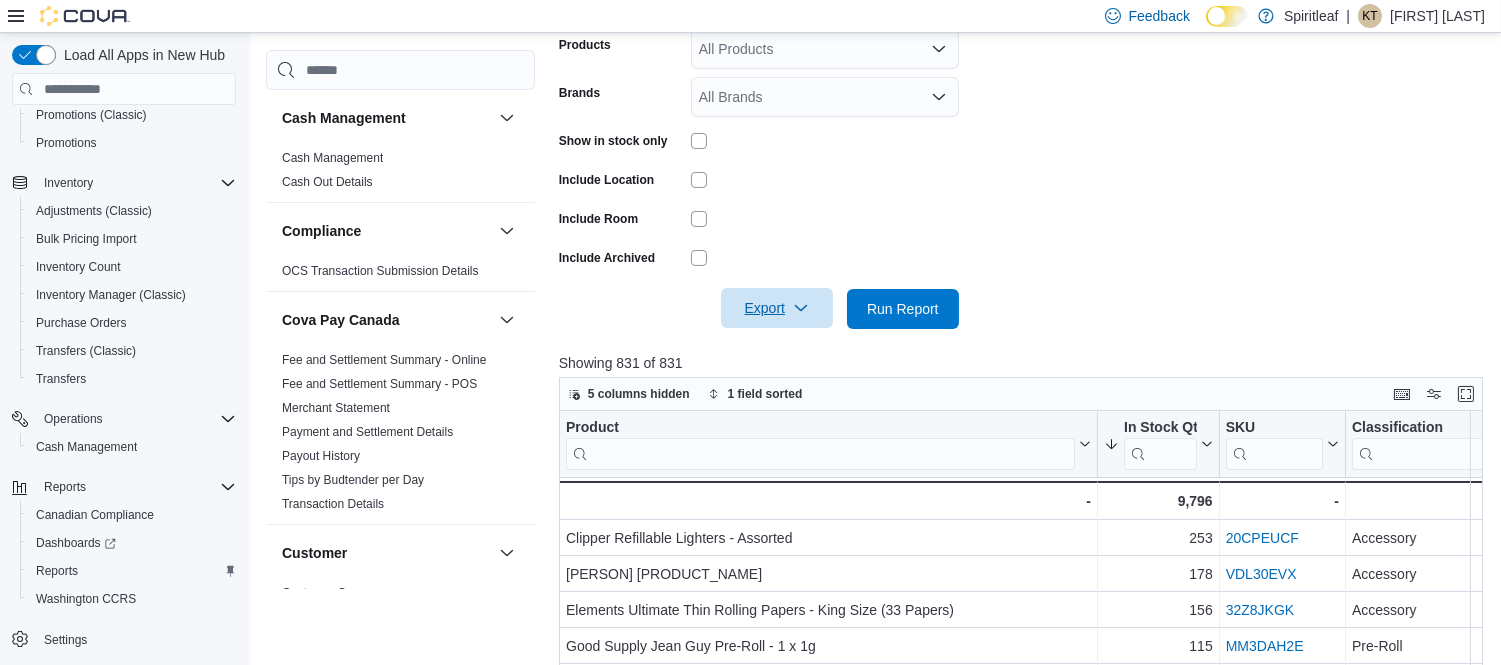drag, startPoint x: 802, startPoint y: 303, endPoint x: 792, endPoint y: 327, distance: 26 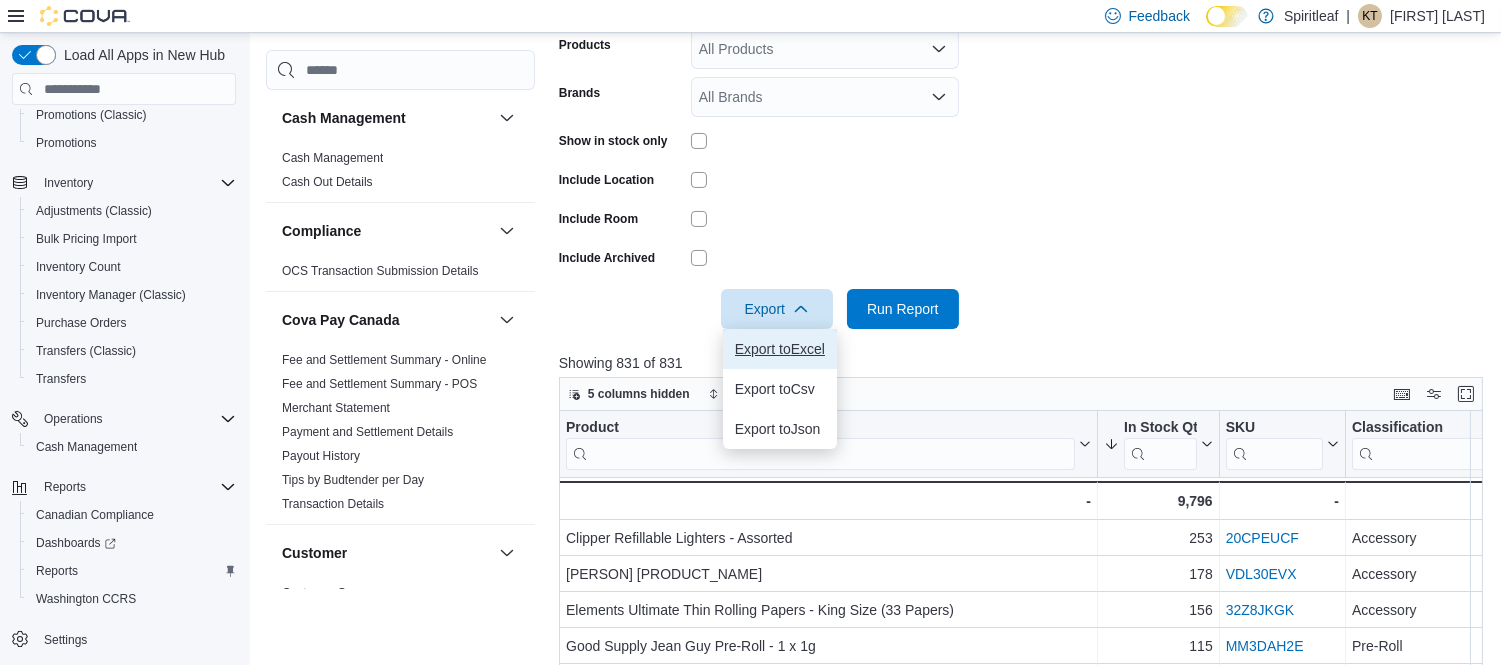 click on "Export to  Excel" at bounding box center [780, 349] 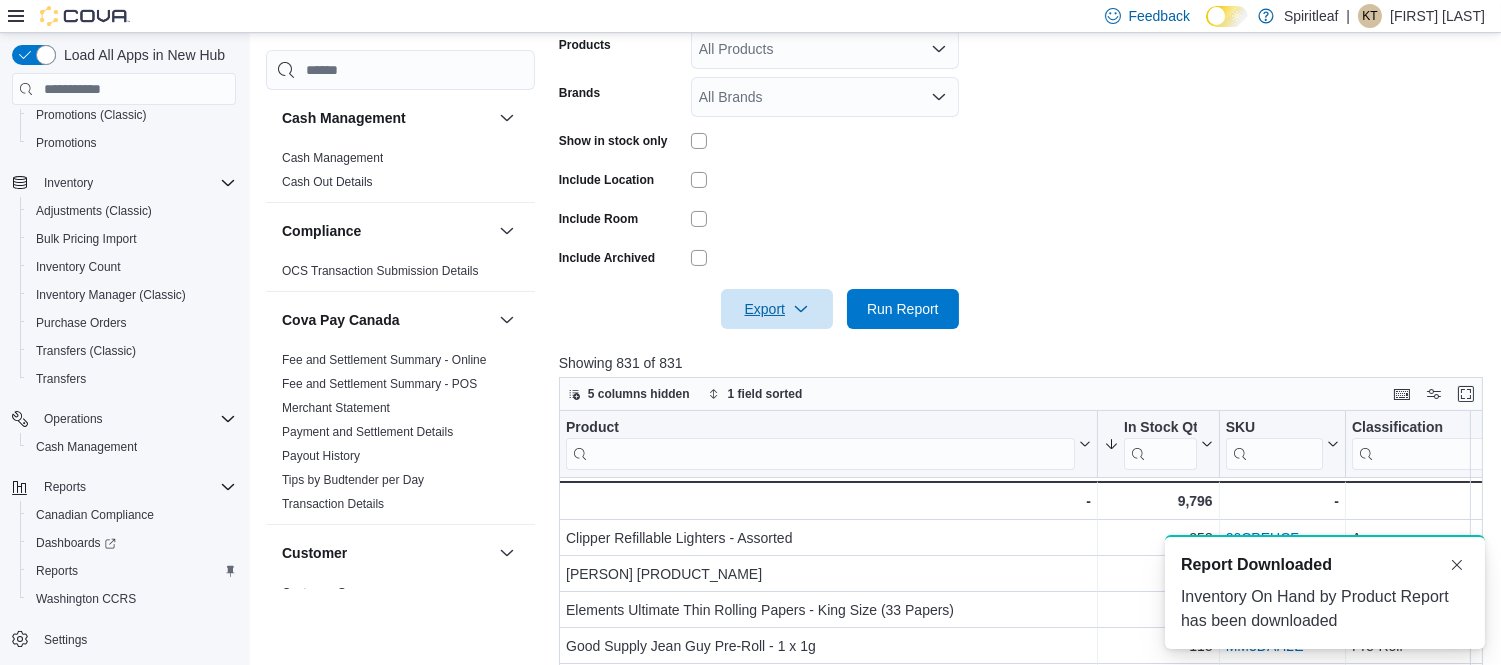 scroll, scrollTop: 0, scrollLeft: 0, axis: both 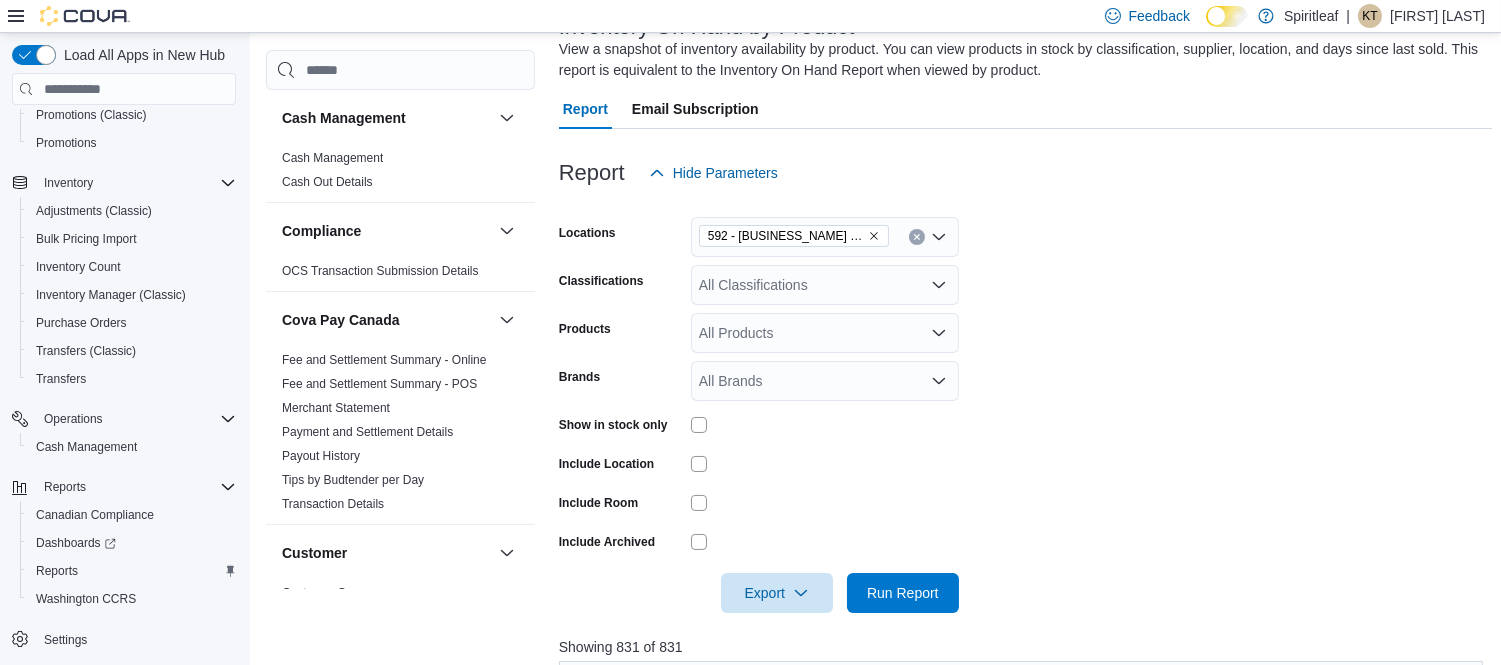 click on "Locations 592 - [BUSINESS_NAME] ([CITY]) Classifications All Classifications Products All Products Brands All Brands Show in stock only Include Location Include Room Include Archived Export  Run Report" at bounding box center (1026, 403) 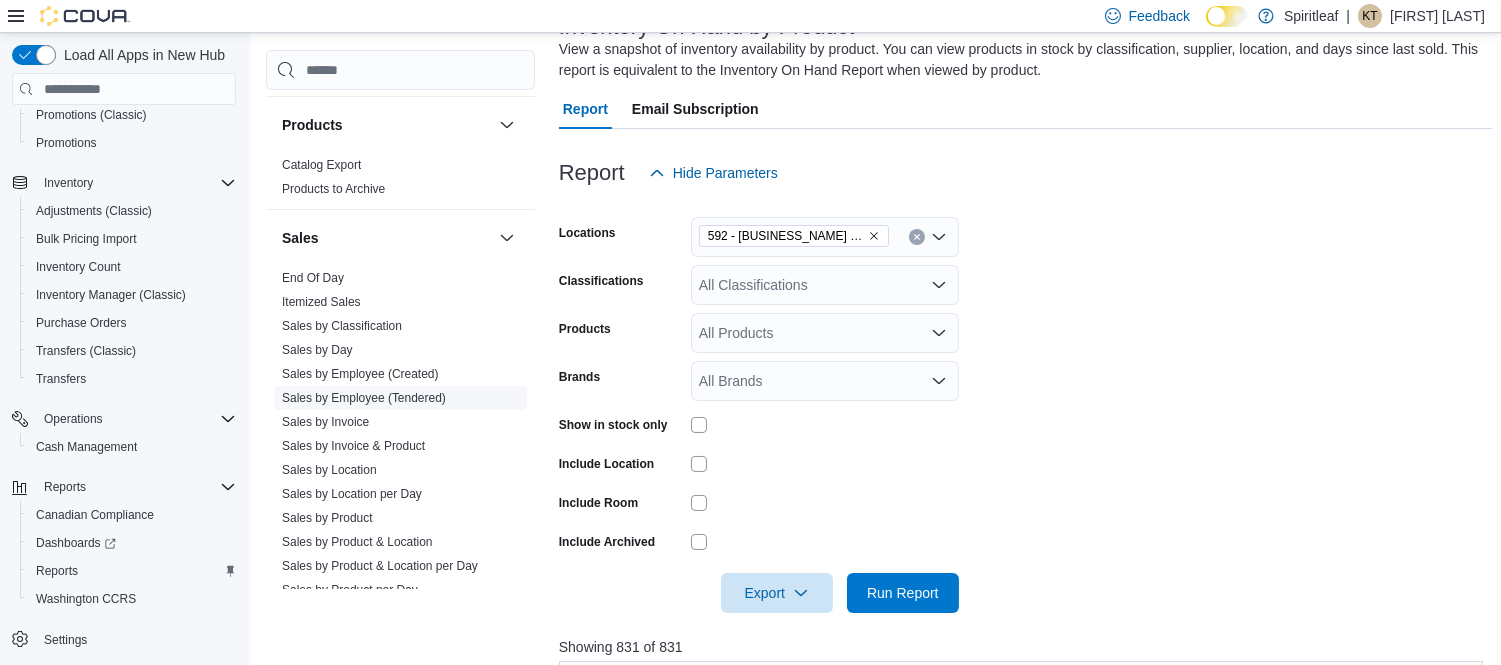 scroll, scrollTop: 1481, scrollLeft: 0, axis: vertical 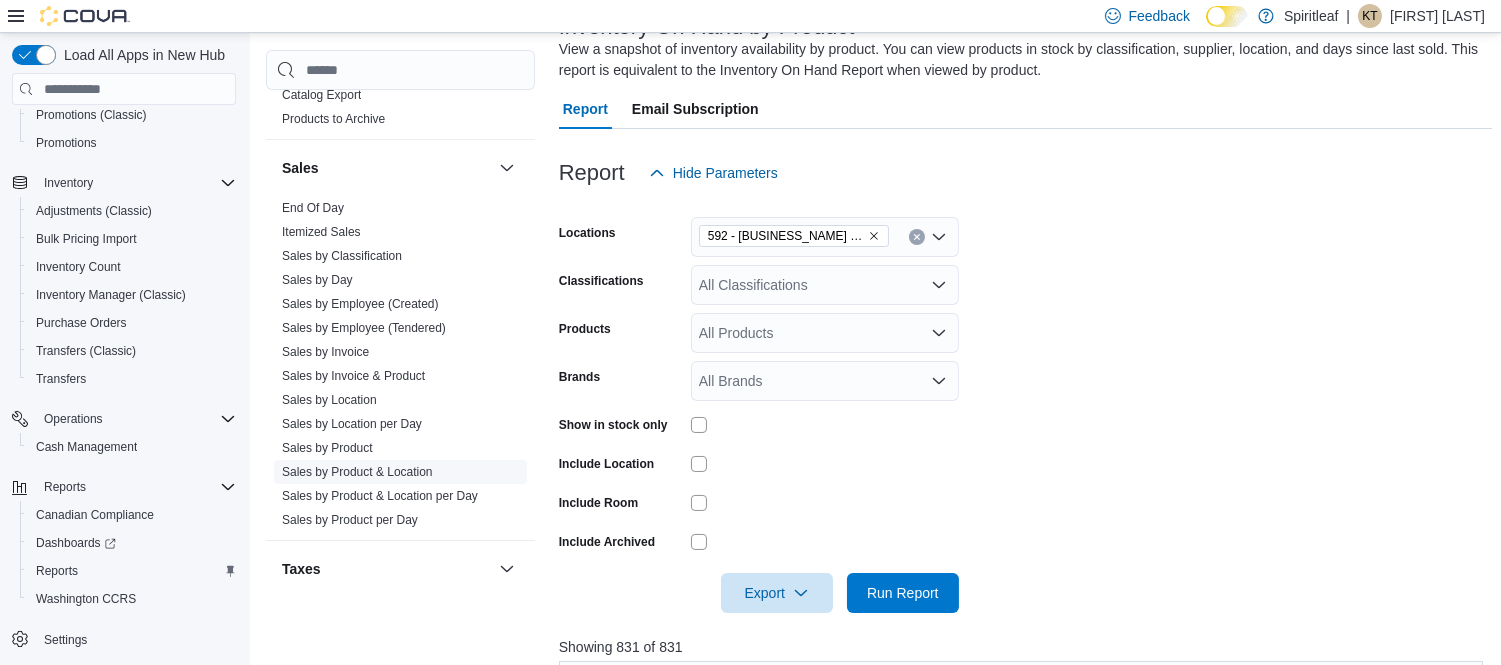 click on "Sales by Product & Location" at bounding box center (357, 472) 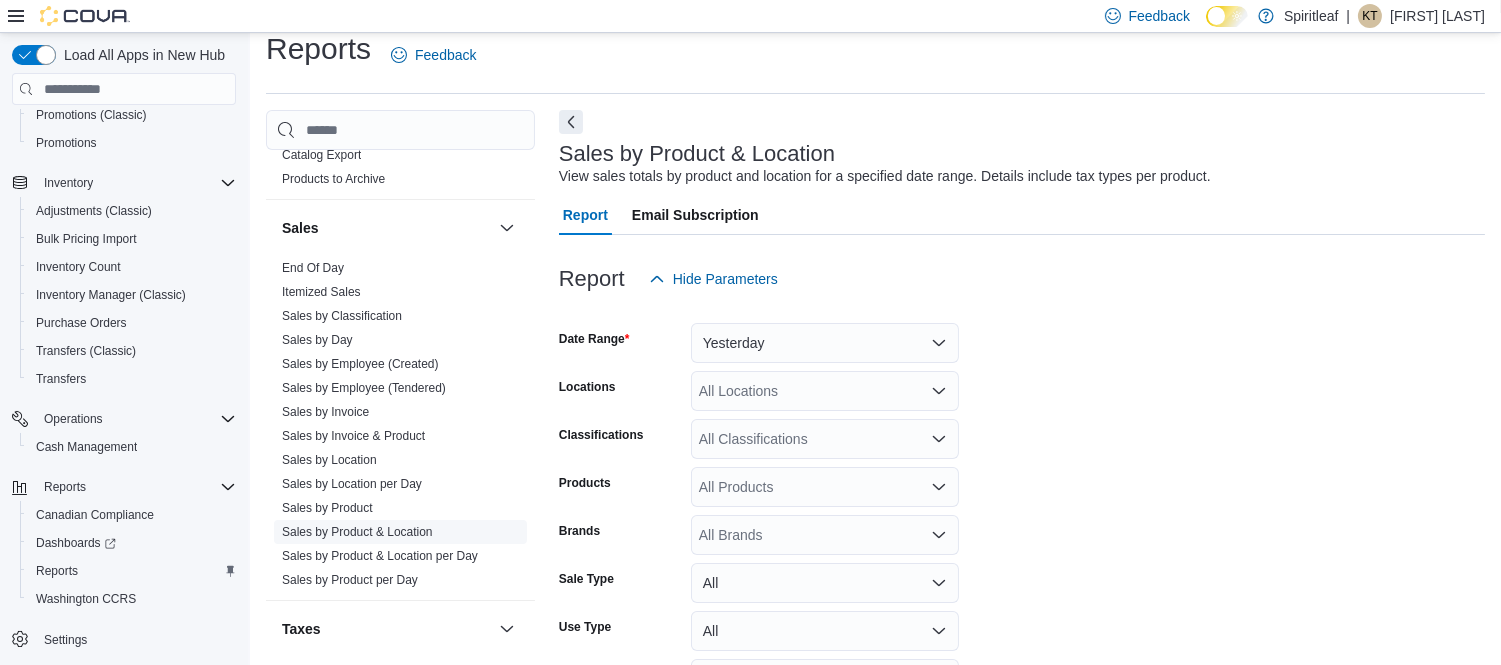 scroll, scrollTop: 45, scrollLeft: 0, axis: vertical 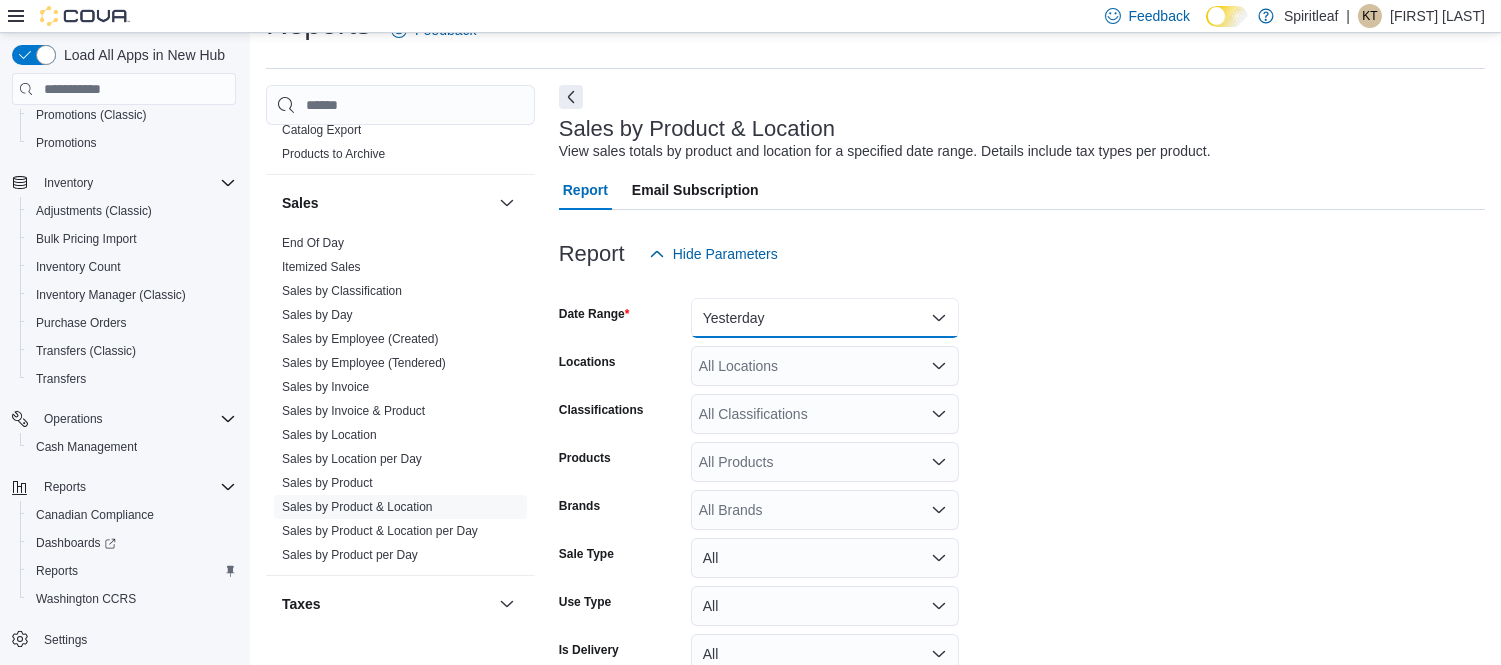 click on "Yesterday" at bounding box center [825, 318] 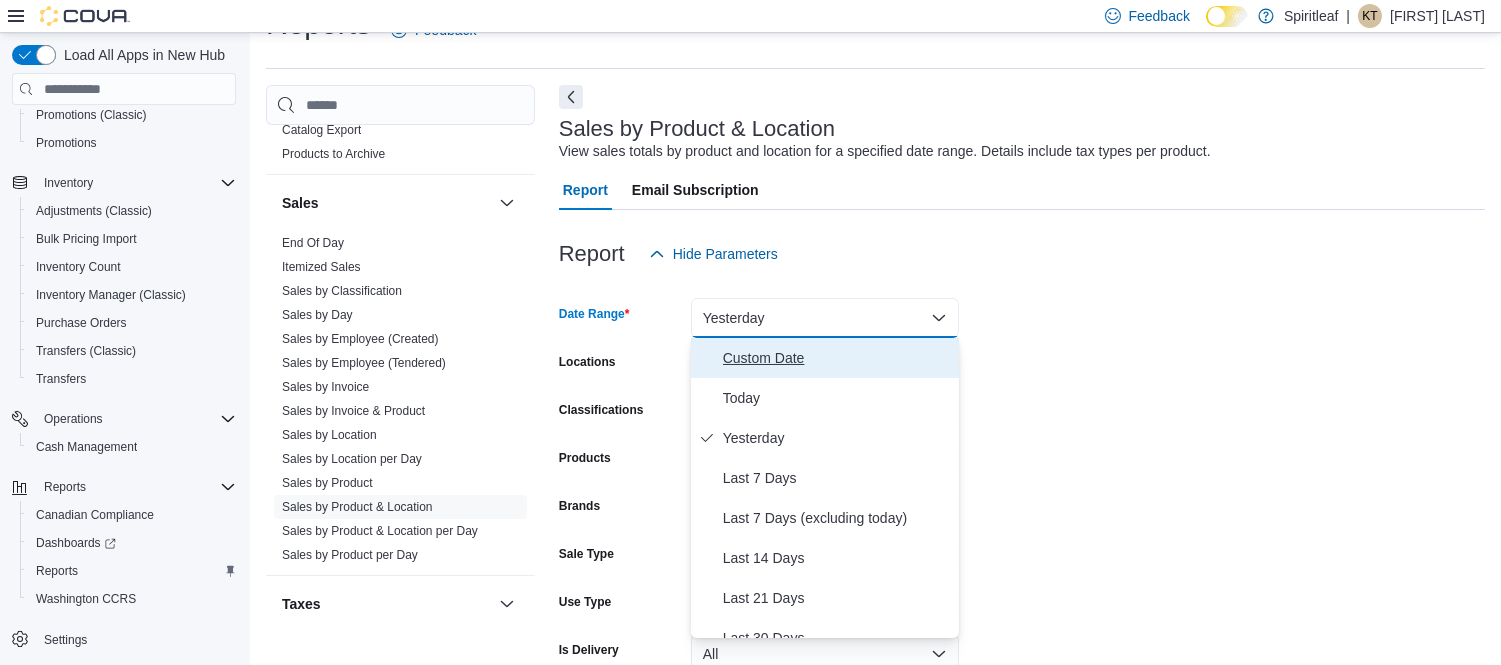 click on "Custom Date" at bounding box center (837, 358) 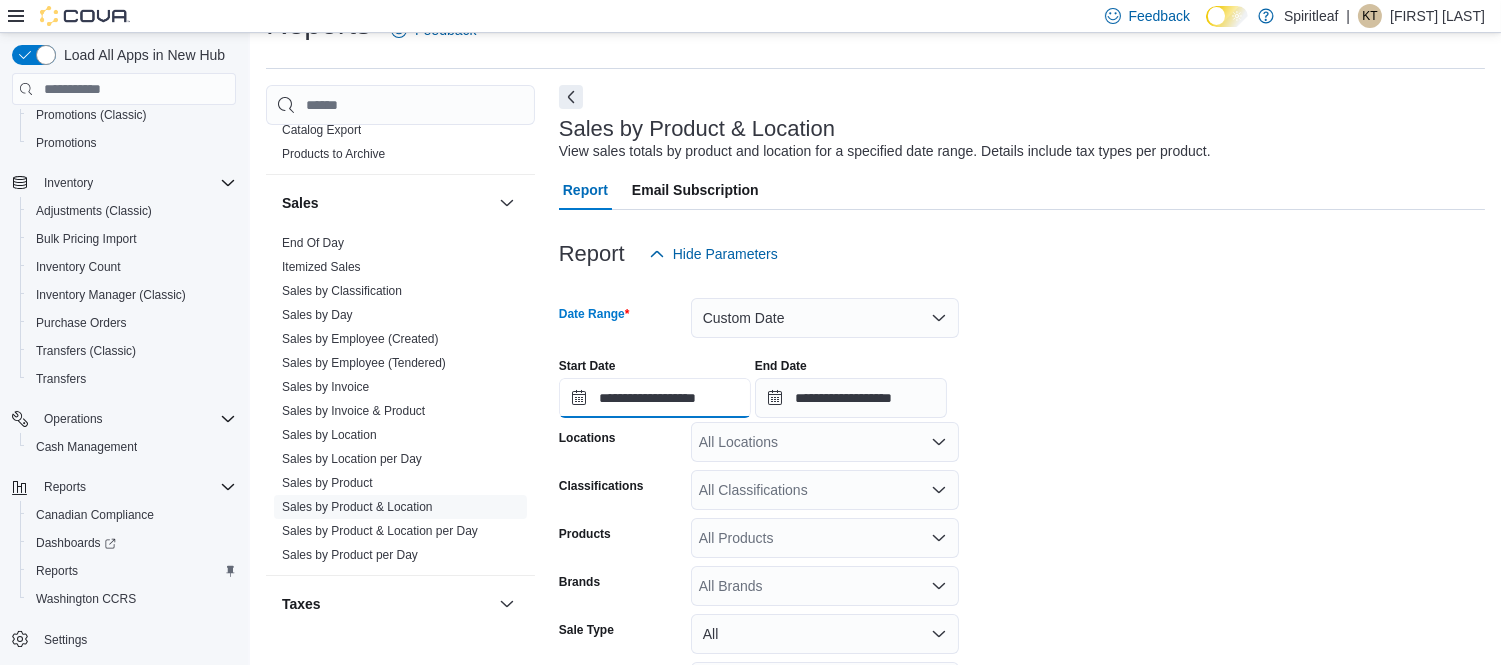 click on "**********" at bounding box center (655, 398) 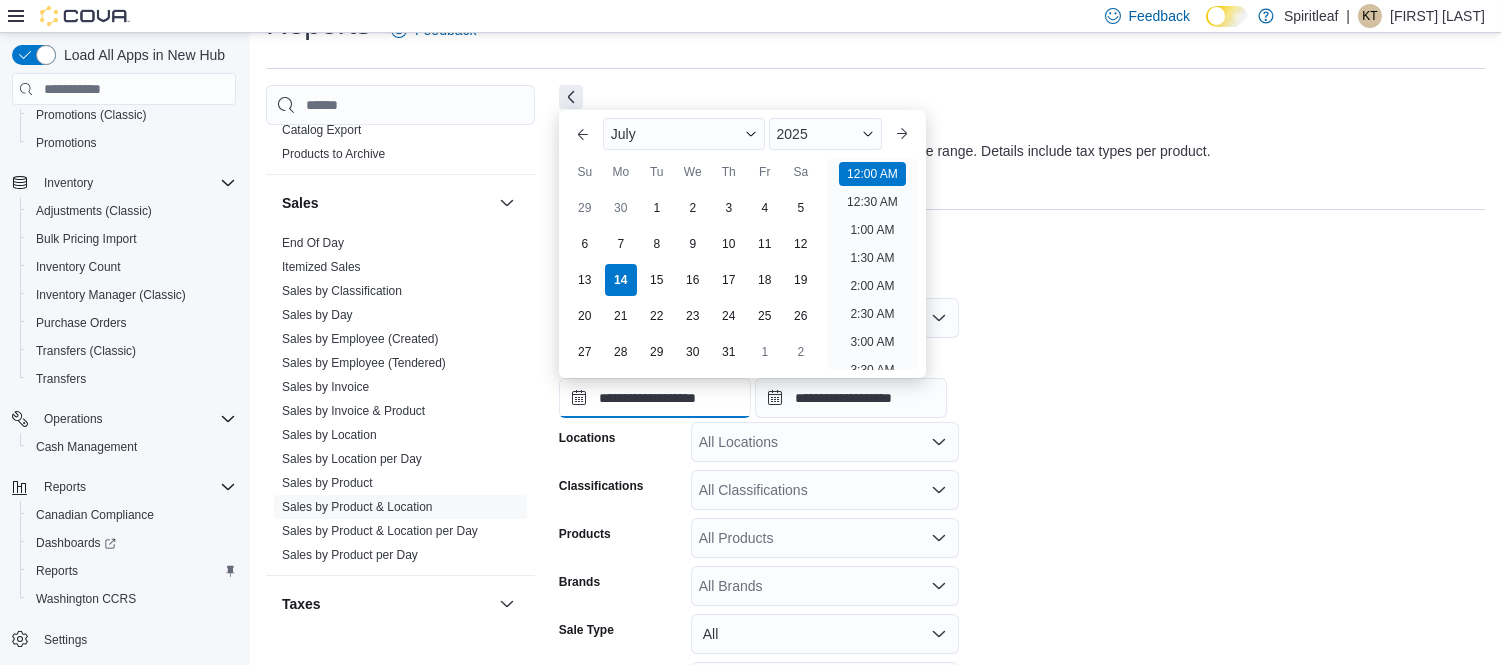scroll, scrollTop: 62, scrollLeft: 0, axis: vertical 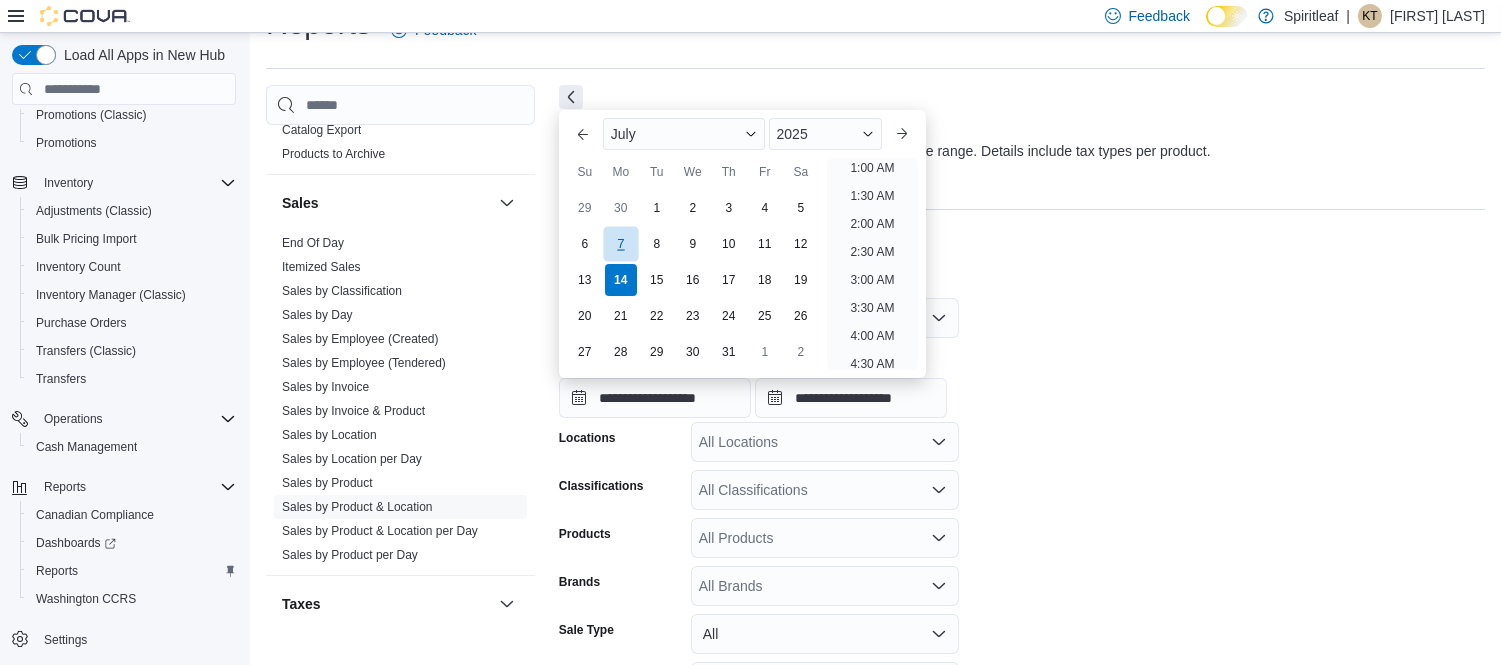 click on "7" at bounding box center [620, 244] 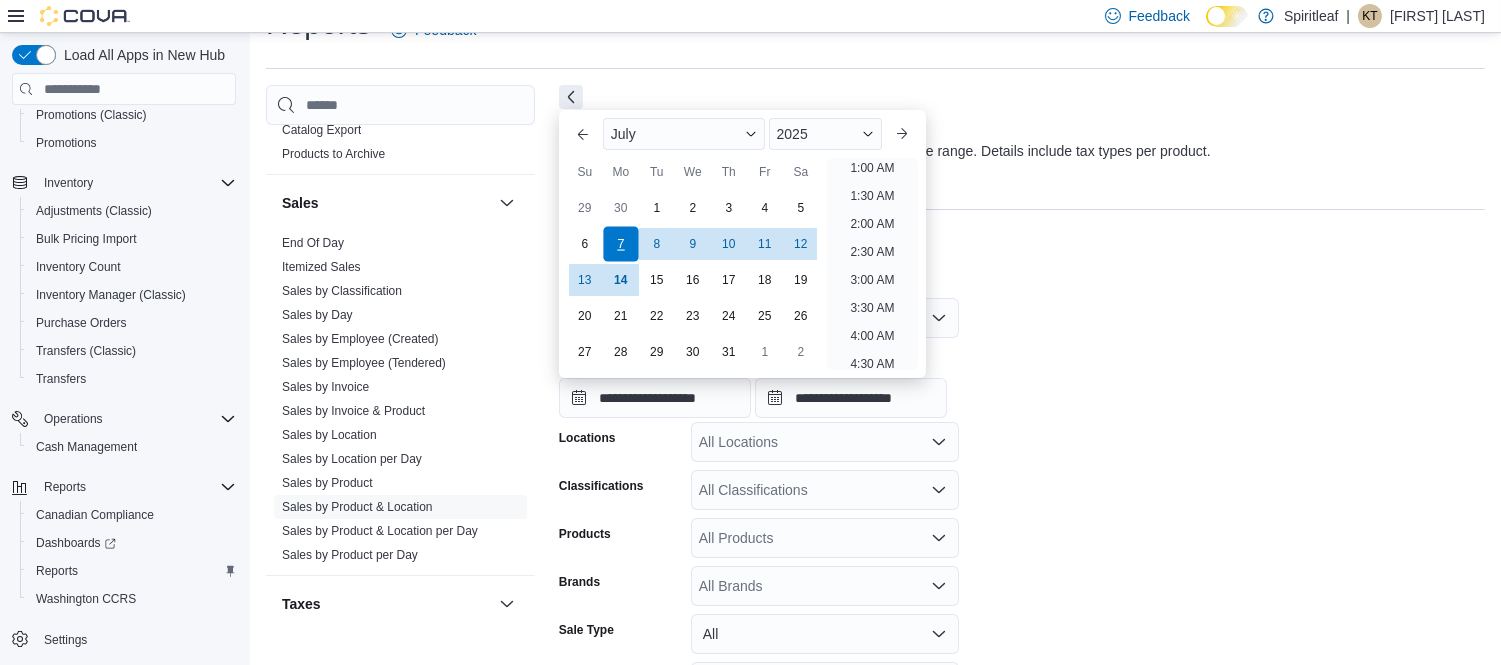 scroll, scrollTop: 4, scrollLeft: 0, axis: vertical 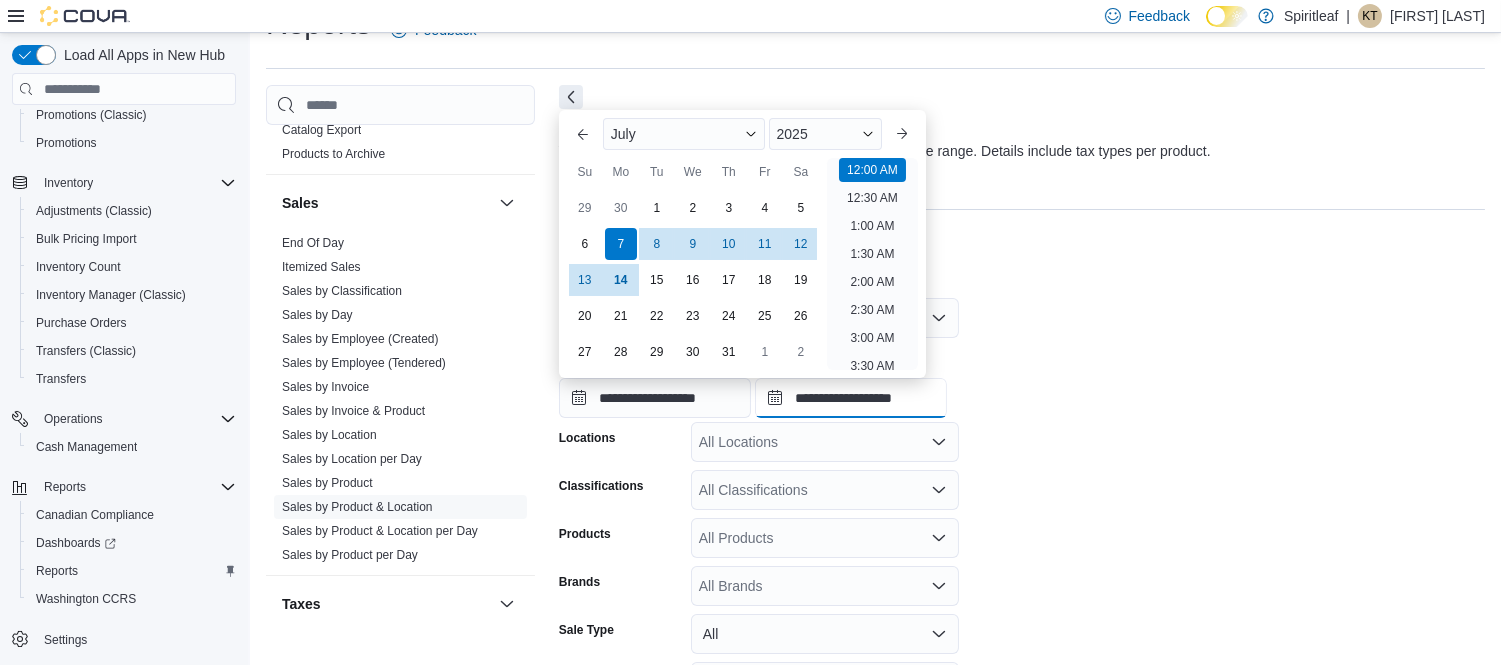 click on "**********" at bounding box center (851, 398) 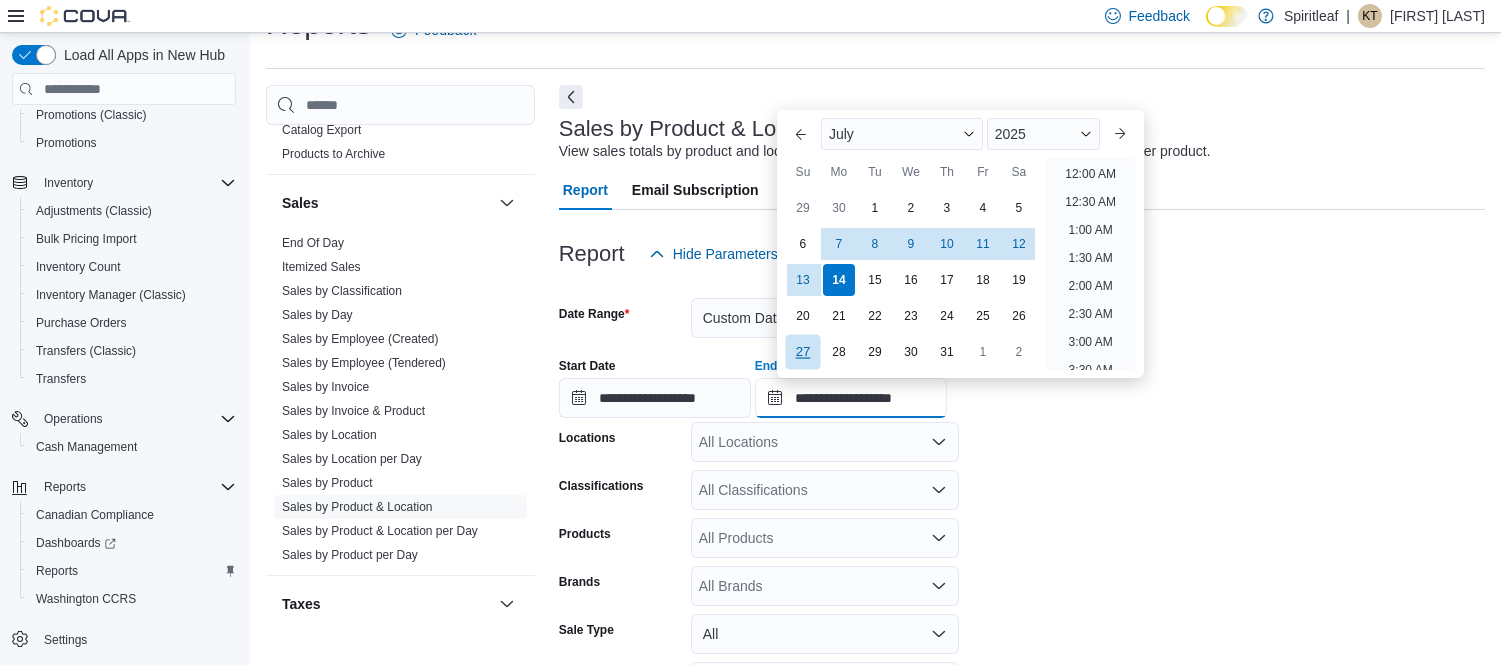scroll, scrollTop: 1135, scrollLeft: 0, axis: vertical 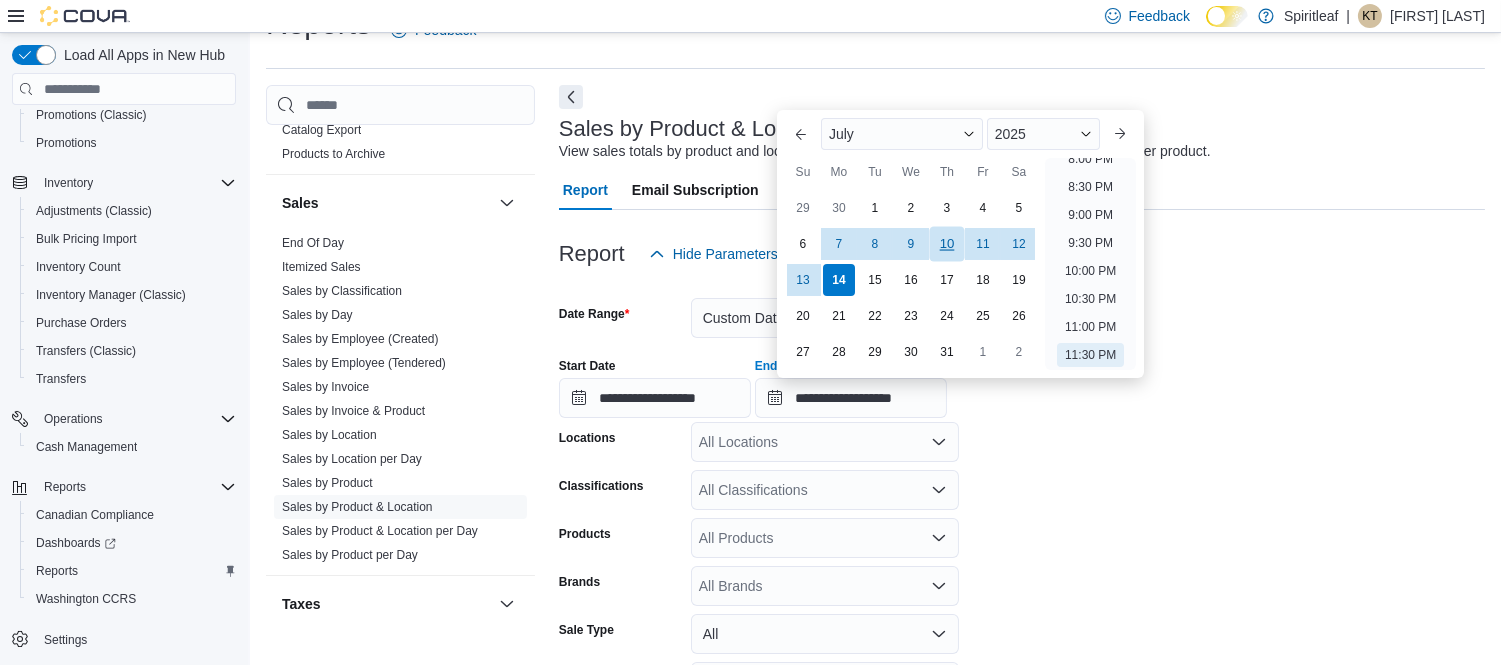 click on "10" at bounding box center (946, 244) 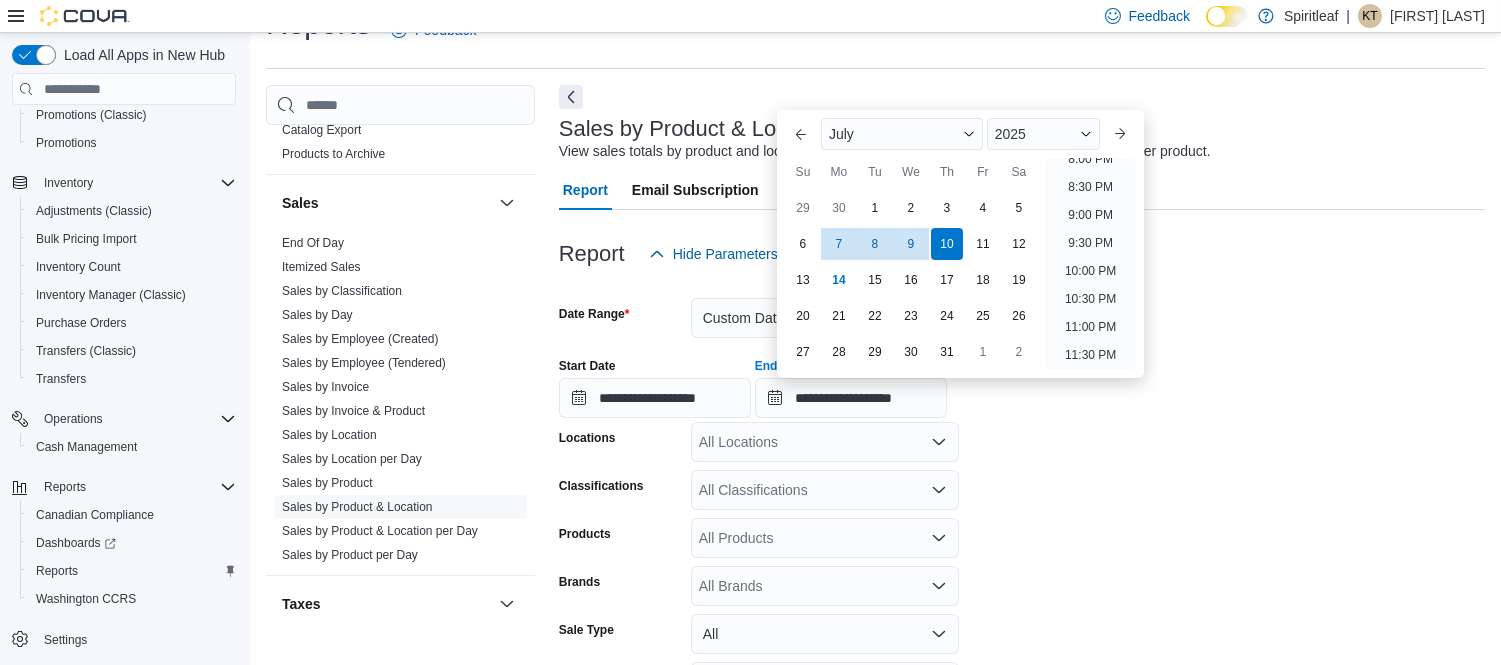 click on "**********" at bounding box center [1022, 540] 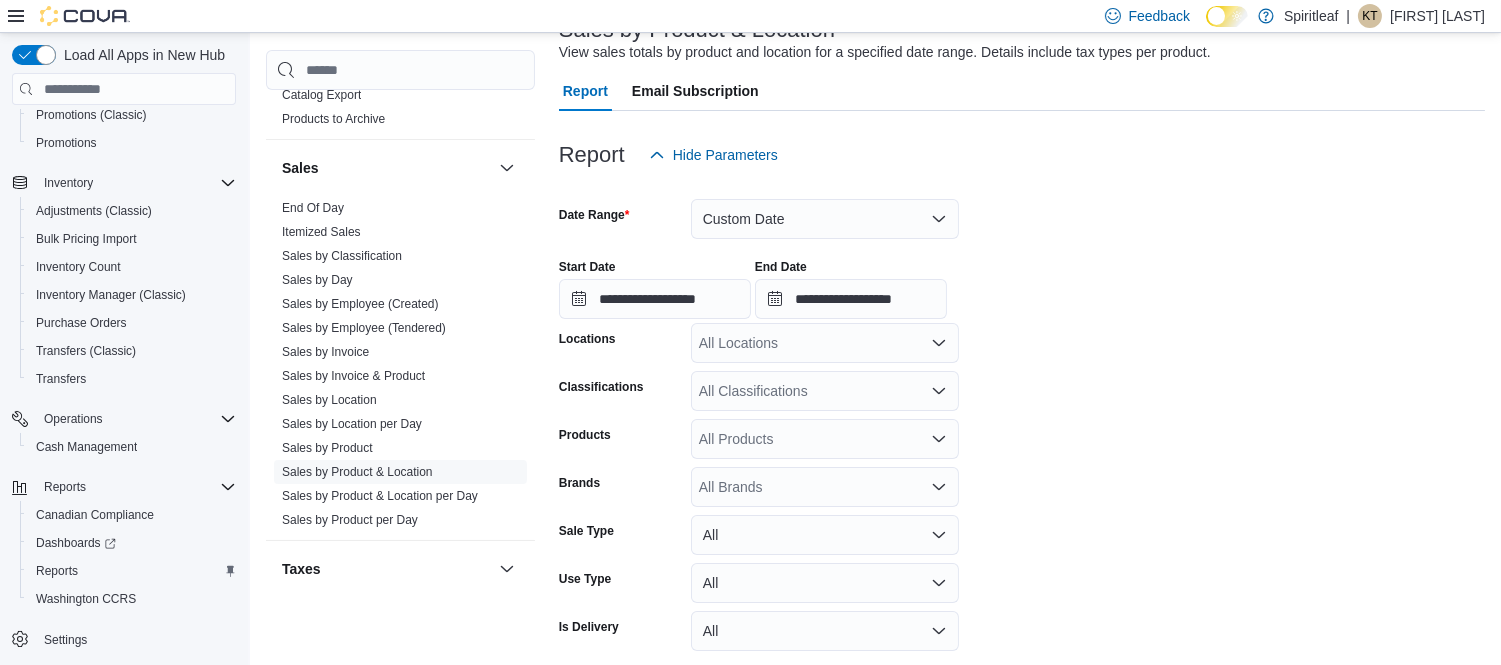 scroll, scrollTop: 193, scrollLeft: 0, axis: vertical 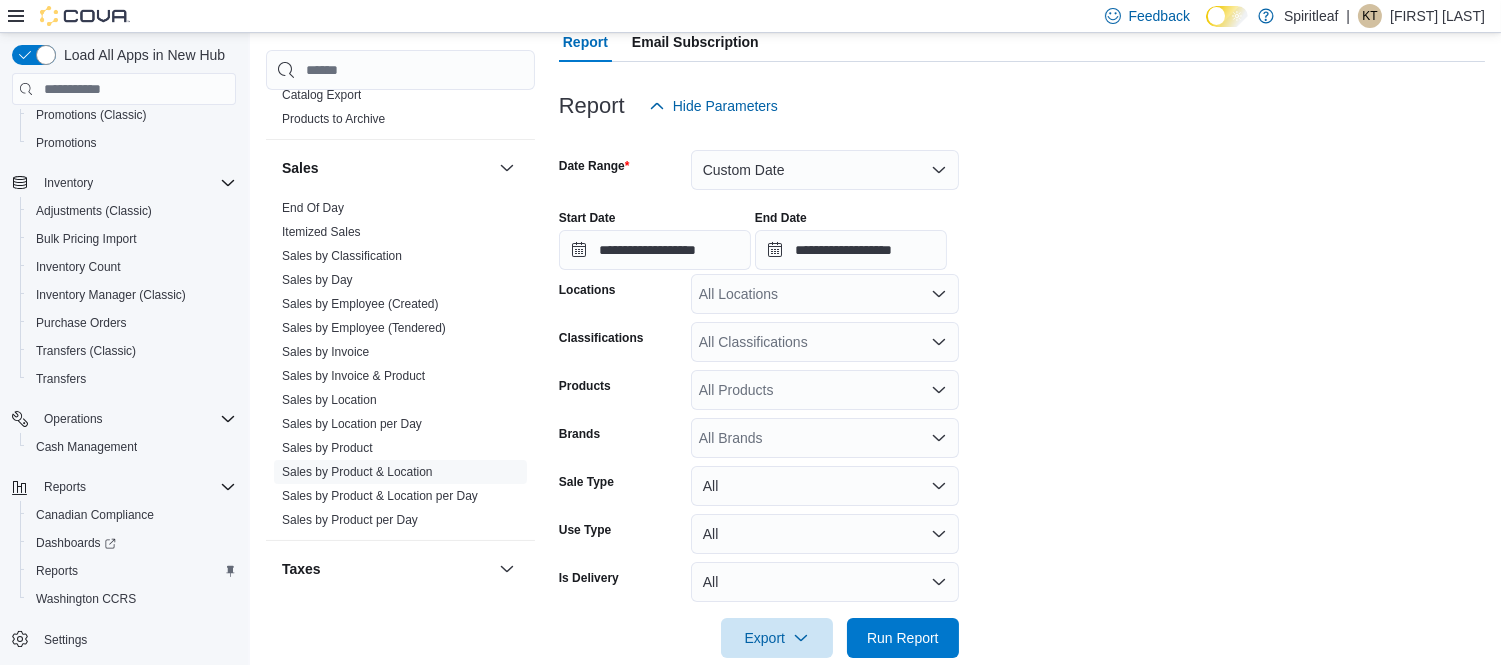 click on "All Locations" at bounding box center (825, 294) 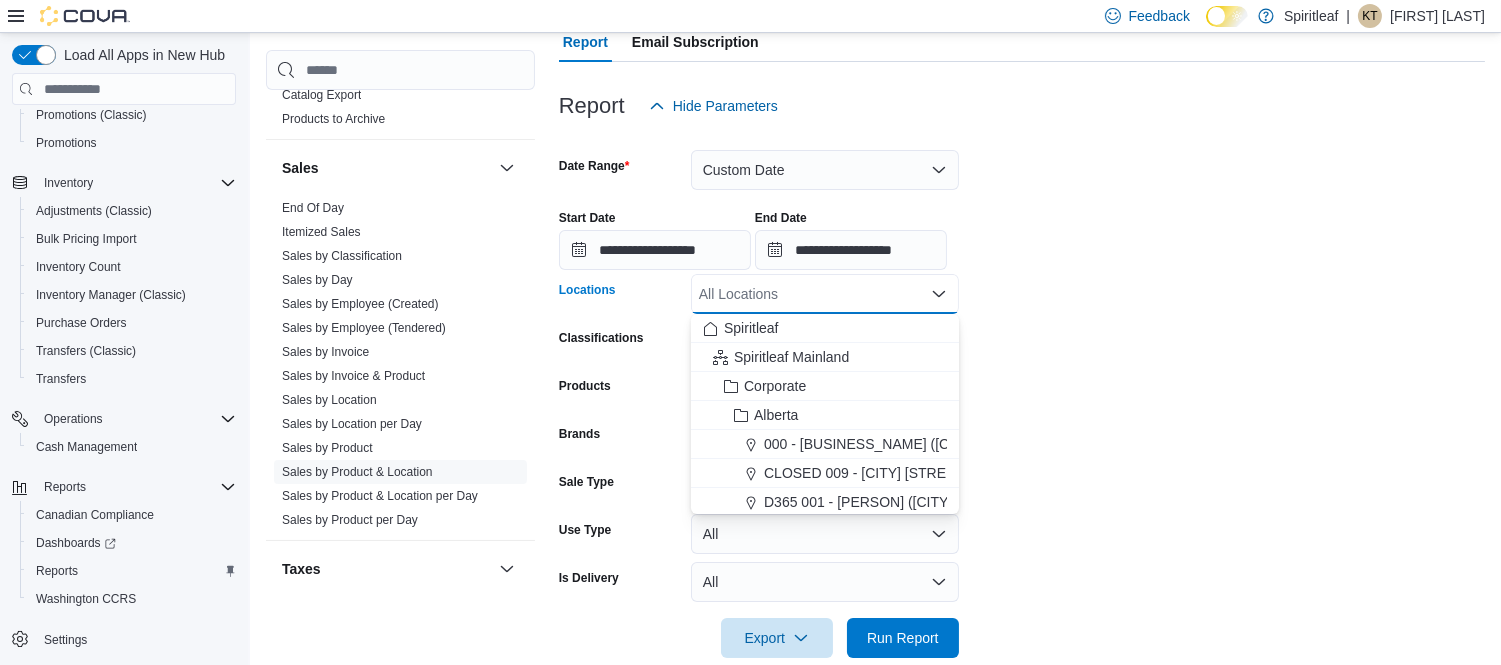 type on "*" 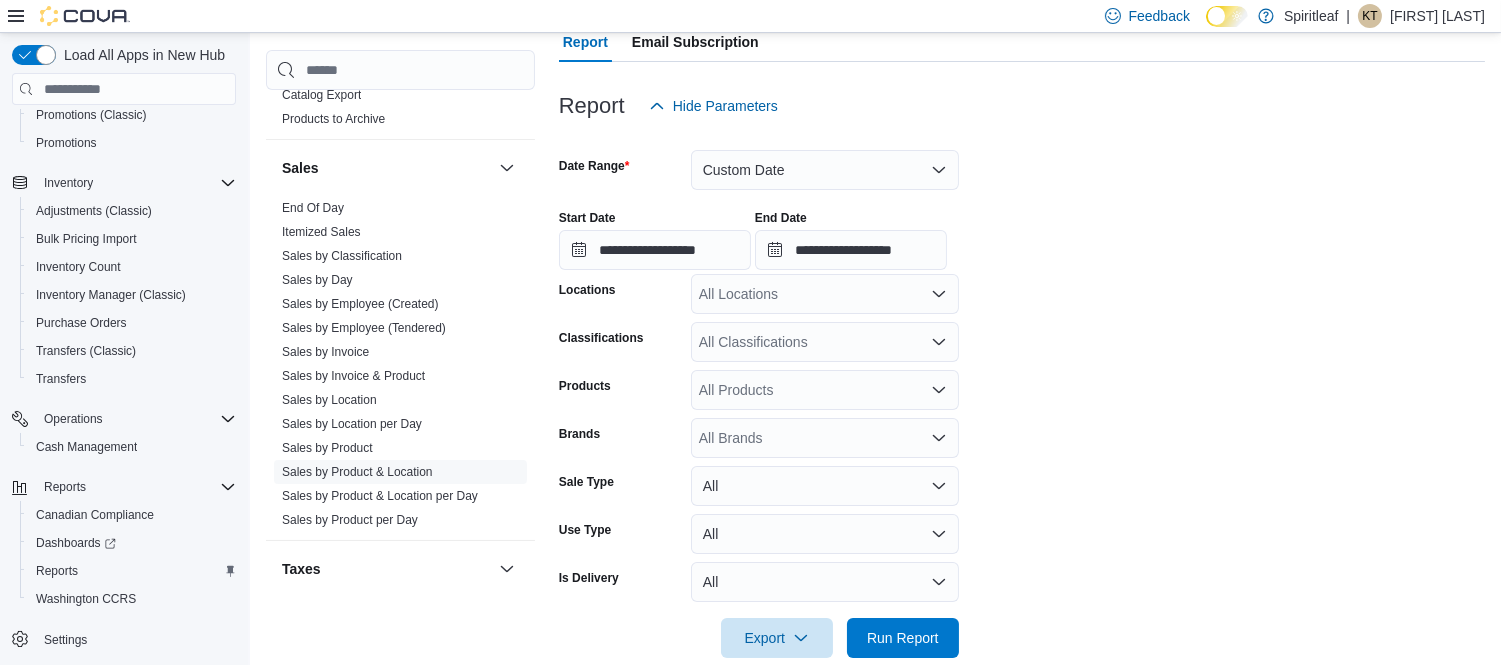 click on "**********" at bounding box center (1022, 392) 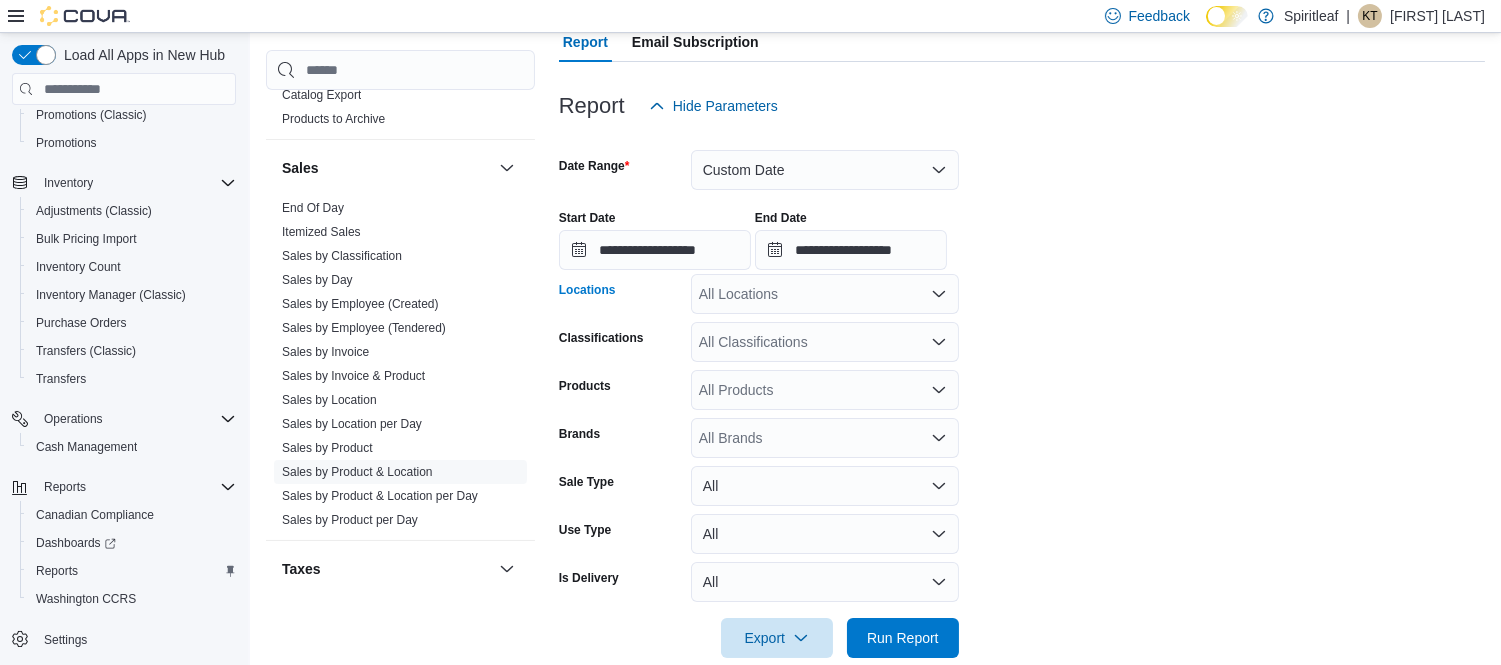 click on "All Locations" at bounding box center [825, 294] 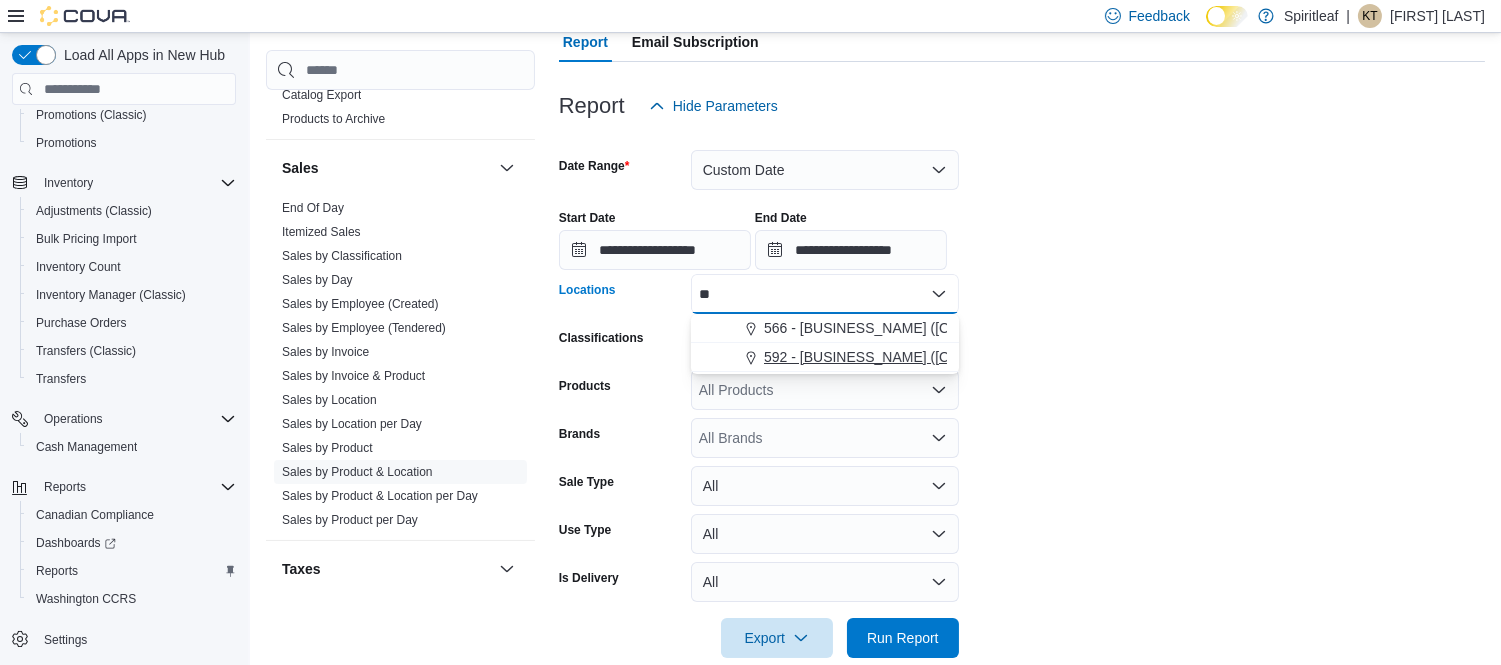 type on "**" 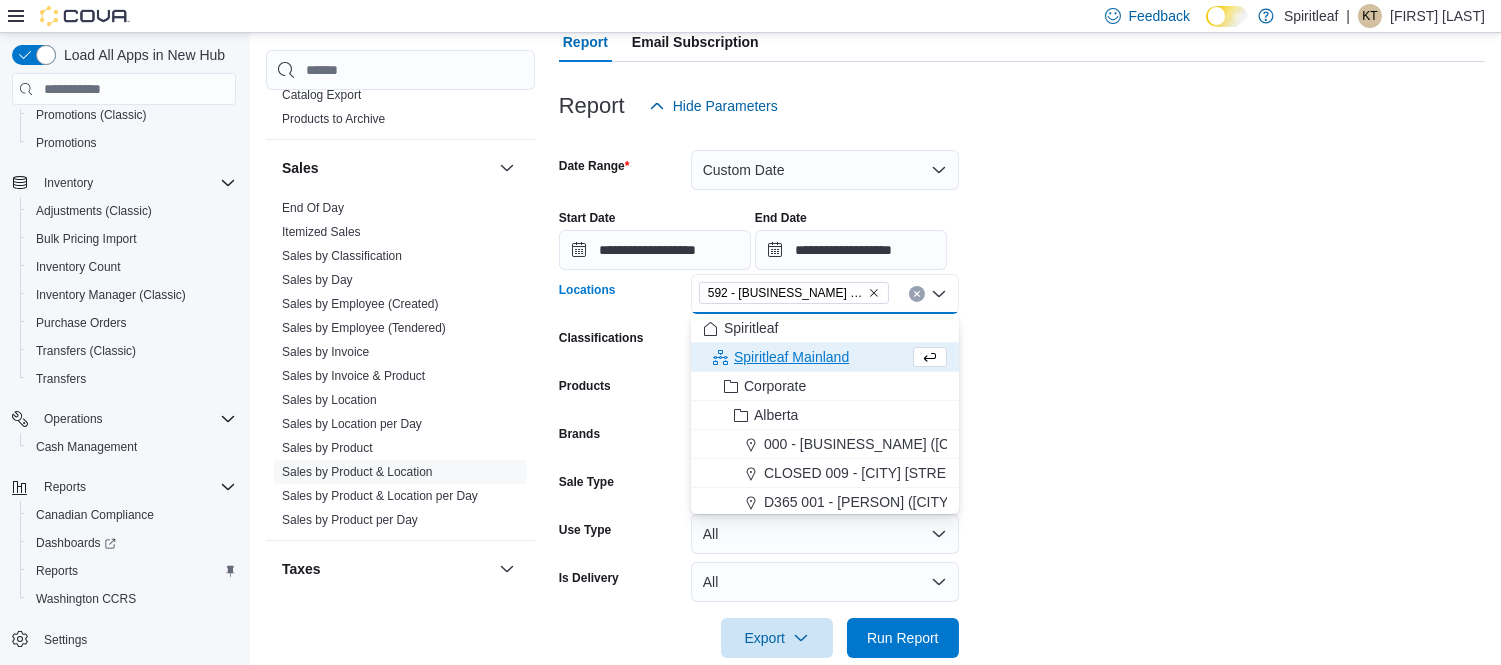 click on "**********" at bounding box center [1022, 392] 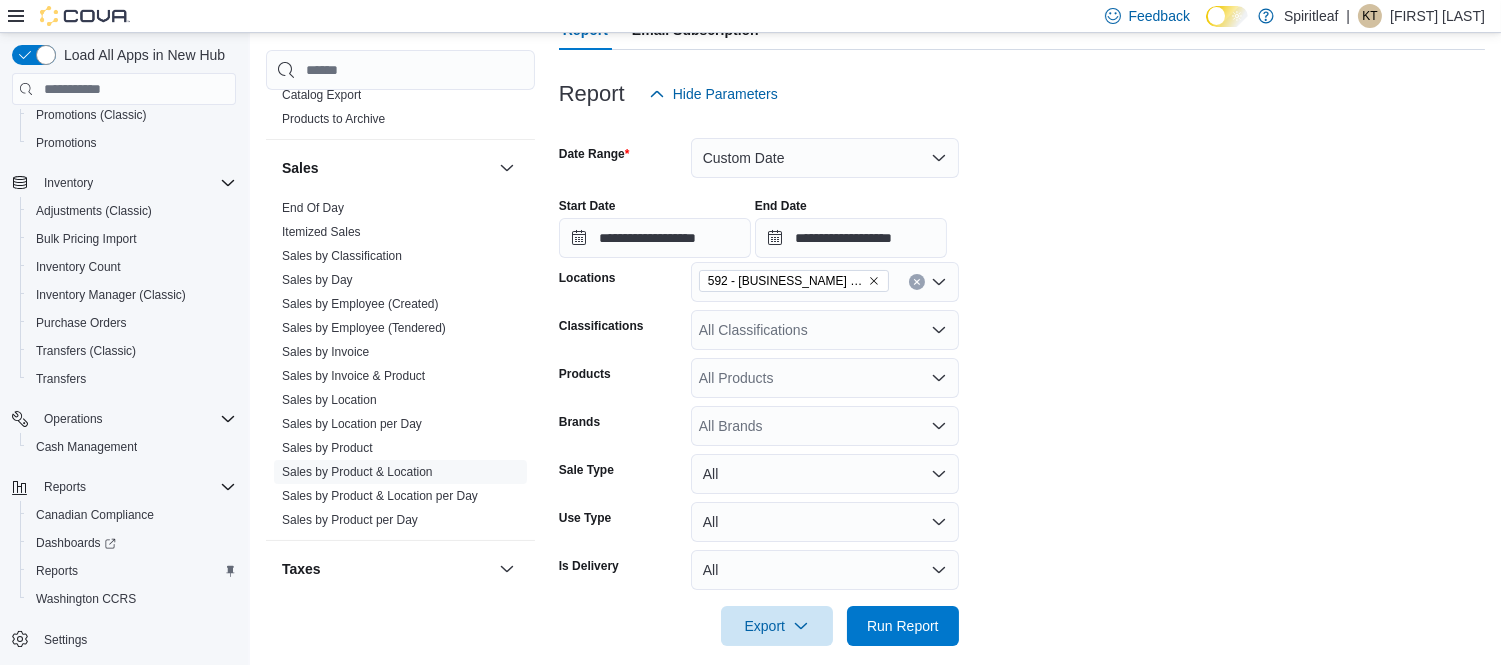 scroll, scrollTop: 225, scrollLeft: 0, axis: vertical 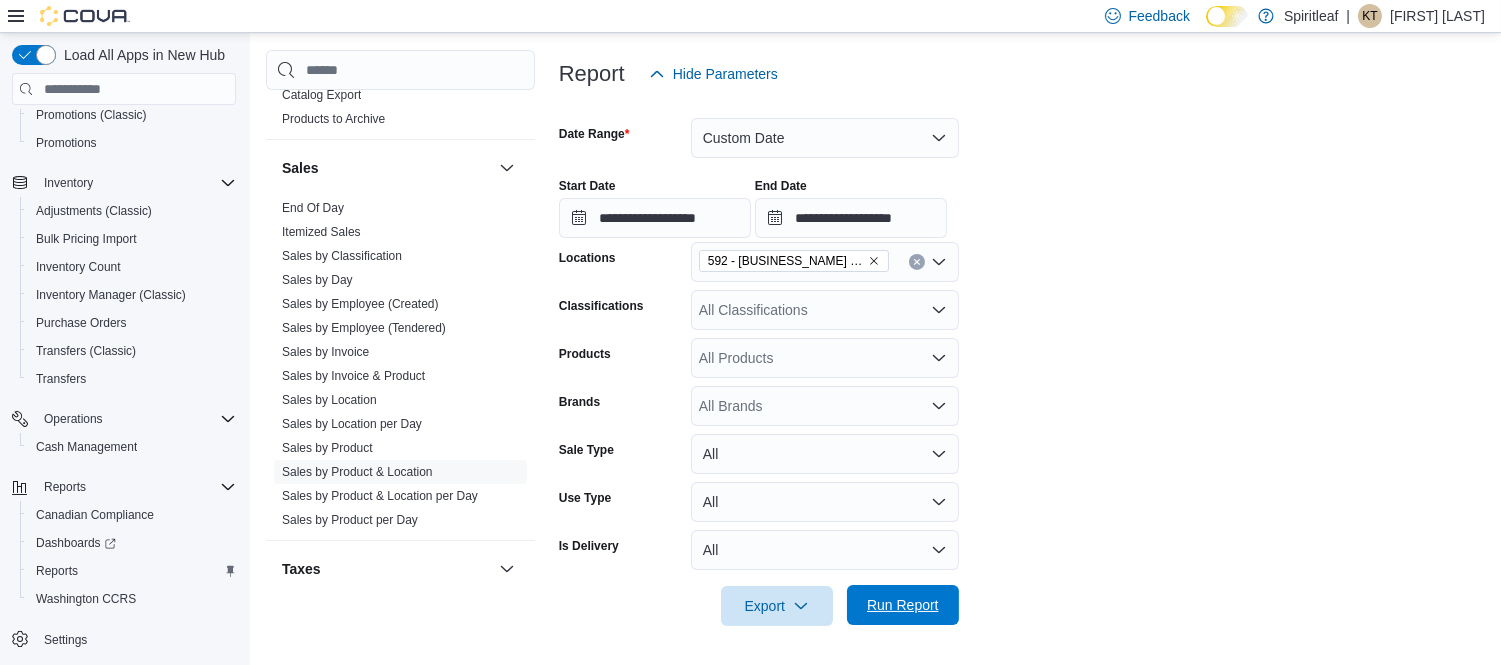 click on "Run Report" at bounding box center (903, 605) 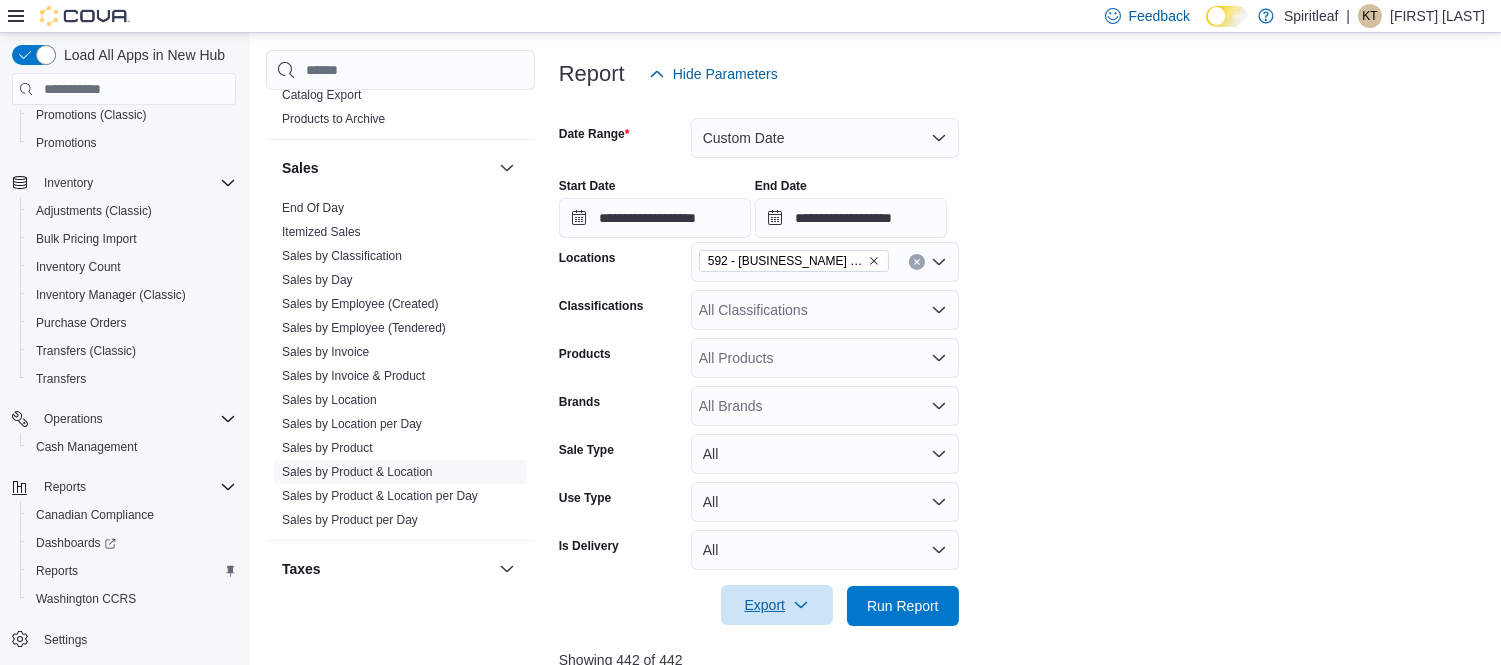 click 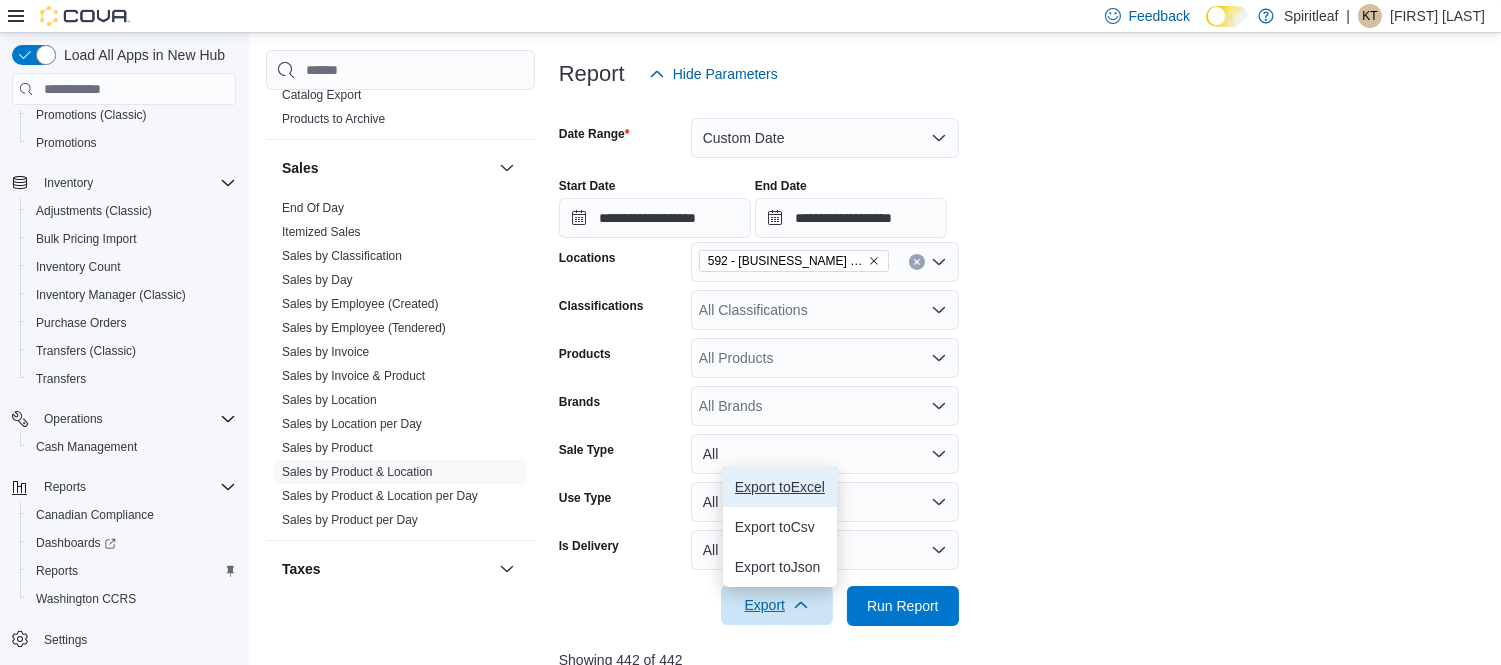 click on "Export to  Excel" at bounding box center (780, 487) 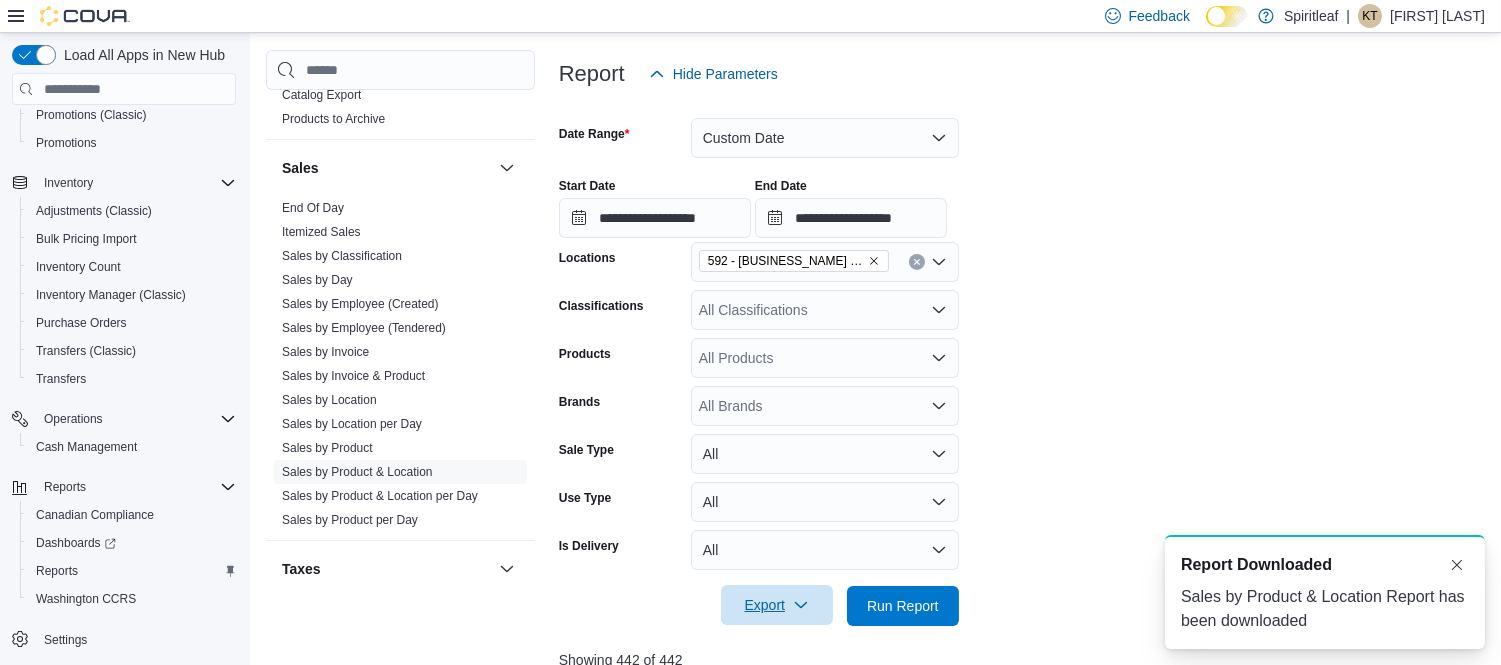 scroll, scrollTop: 0, scrollLeft: 0, axis: both 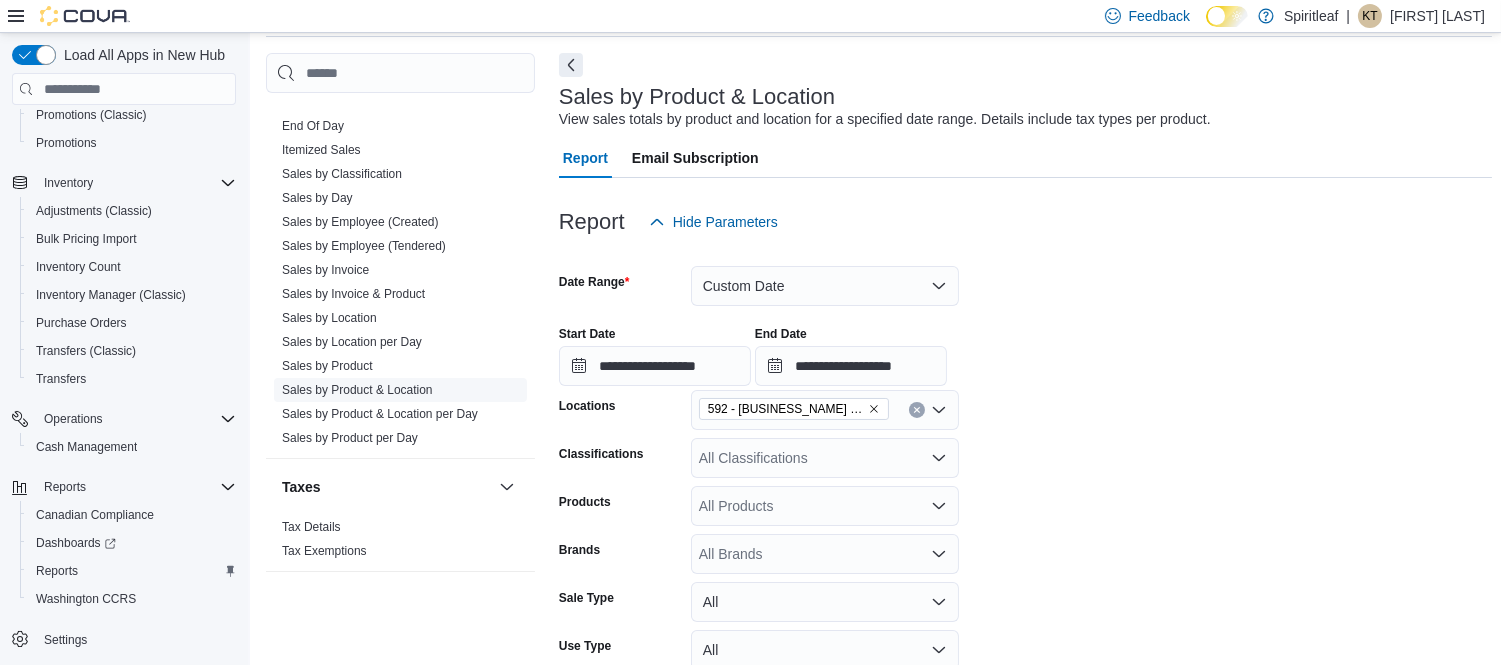 click on "Sales by Product & Location" at bounding box center (357, 390) 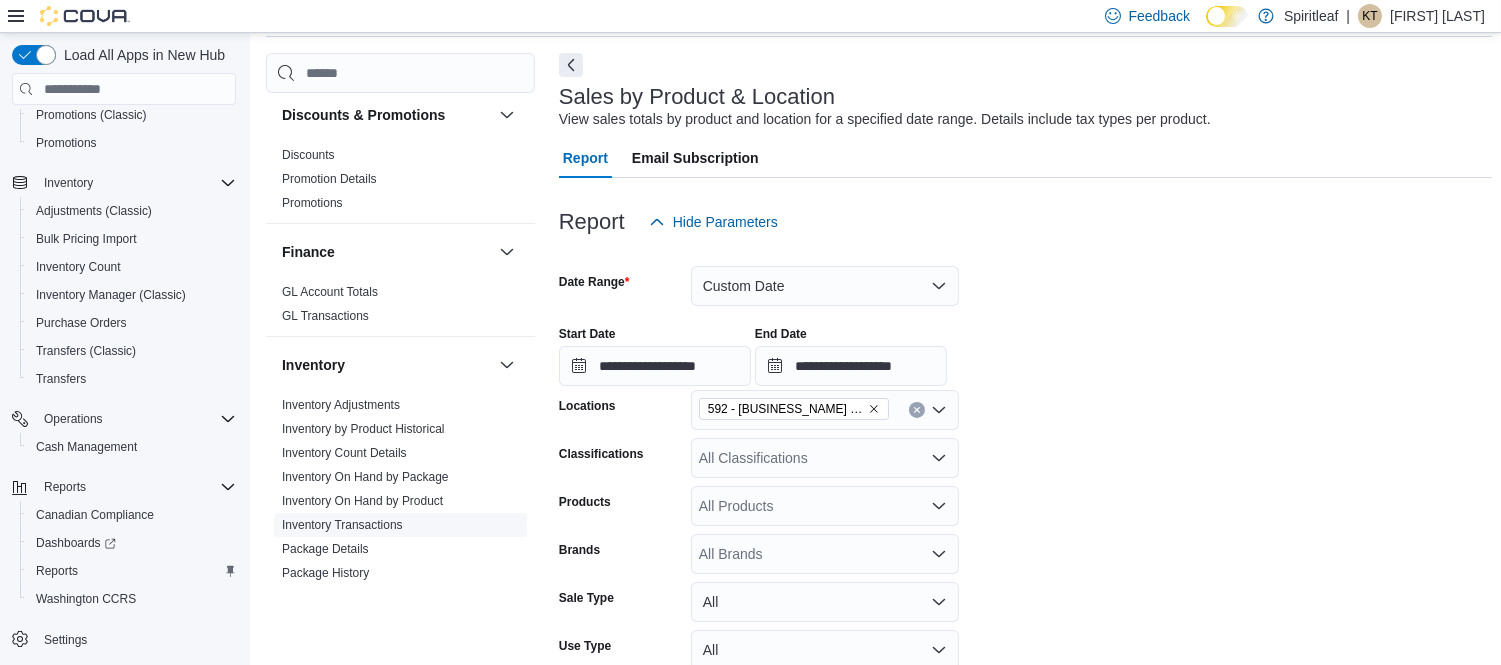 scroll, scrollTop: 677, scrollLeft: 0, axis: vertical 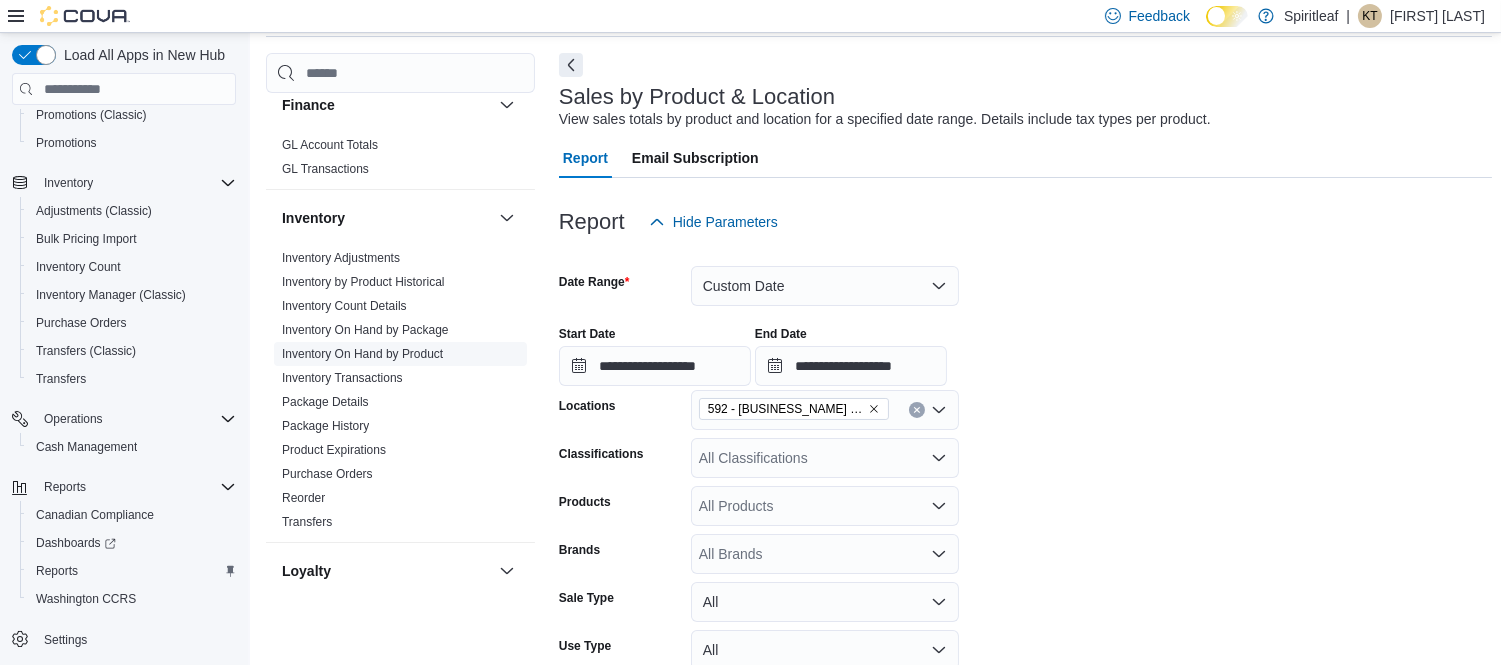 click on "Inventory On Hand by Product" at bounding box center [362, 354] 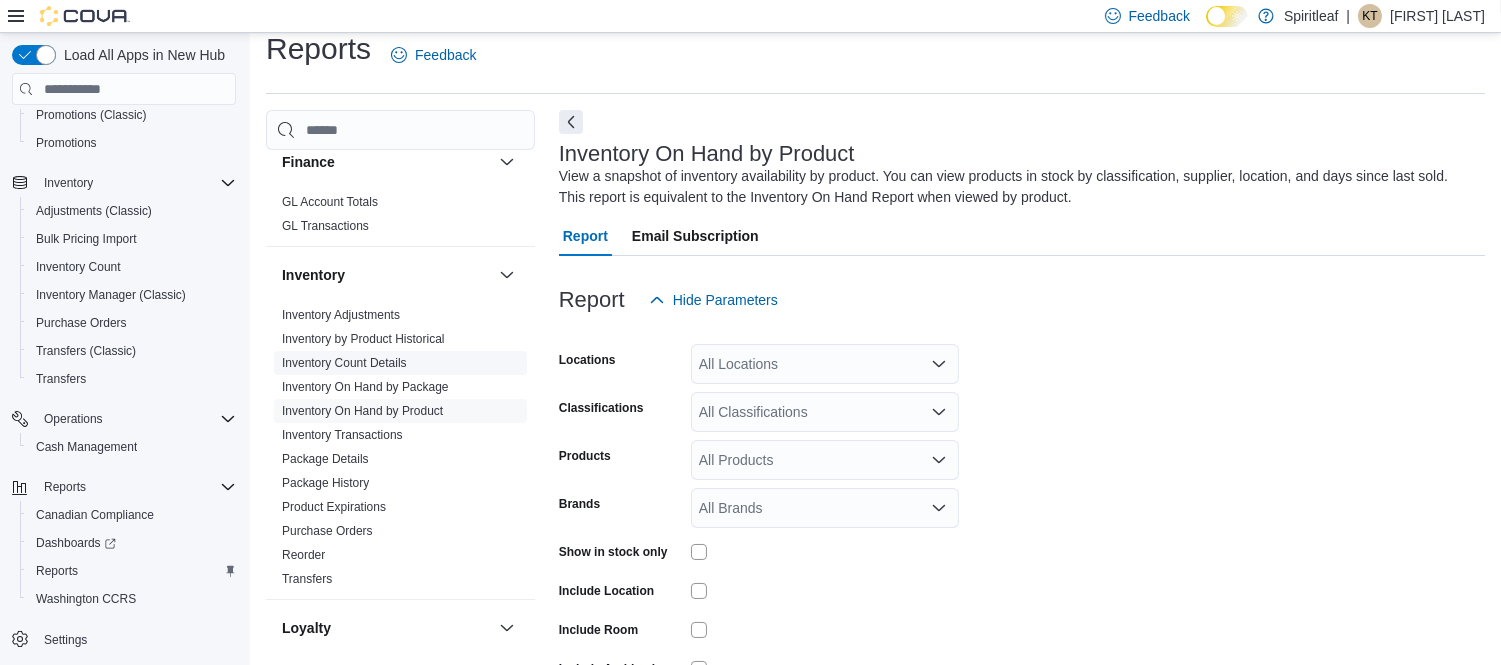 scroll, scrollTop: 66, scrollLeft: 0, axis: vertical 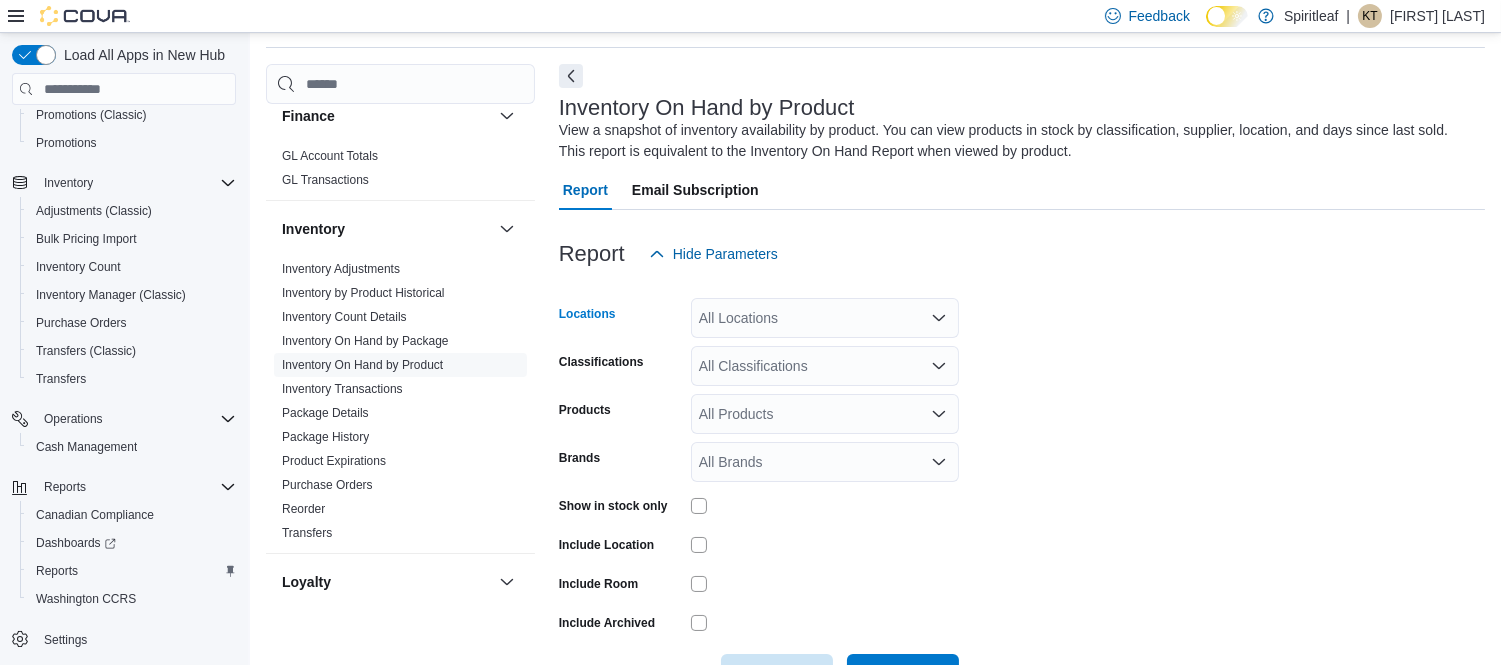 click on "All Locations" at bounding box center (825, 318) 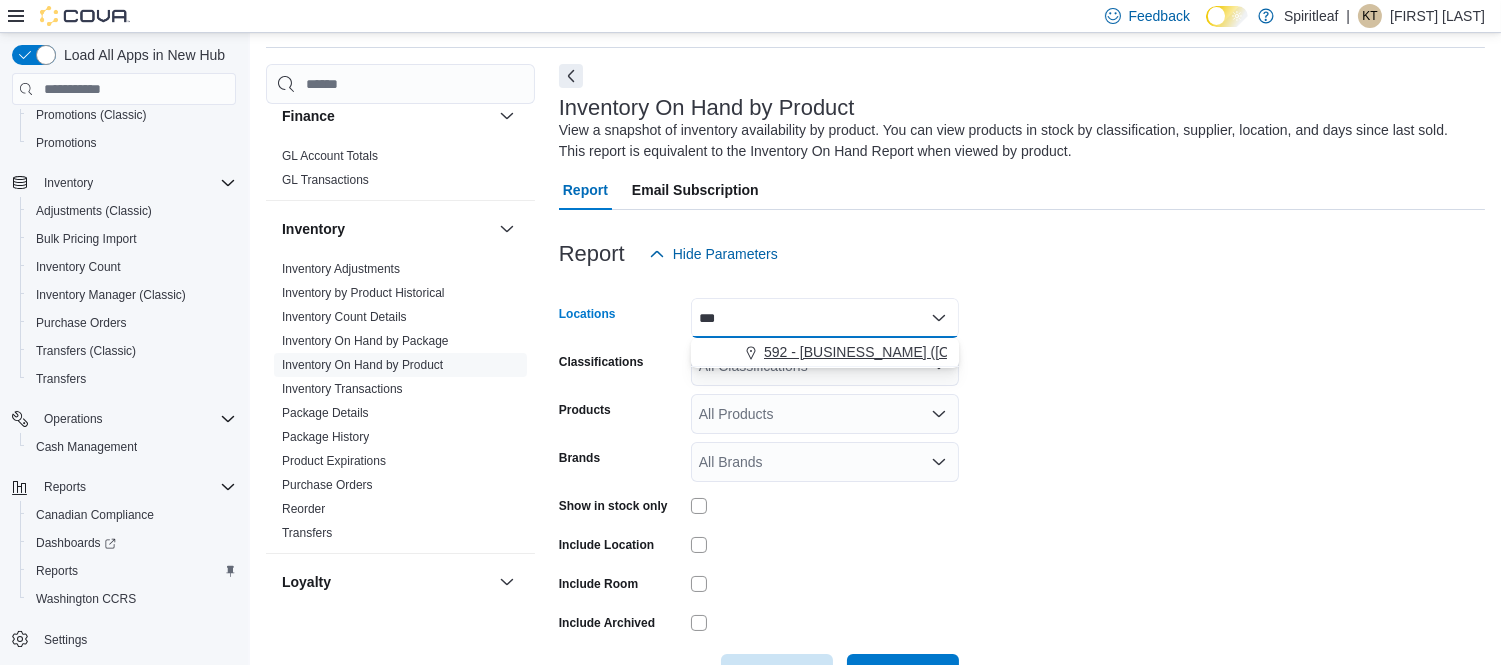 type on "***" 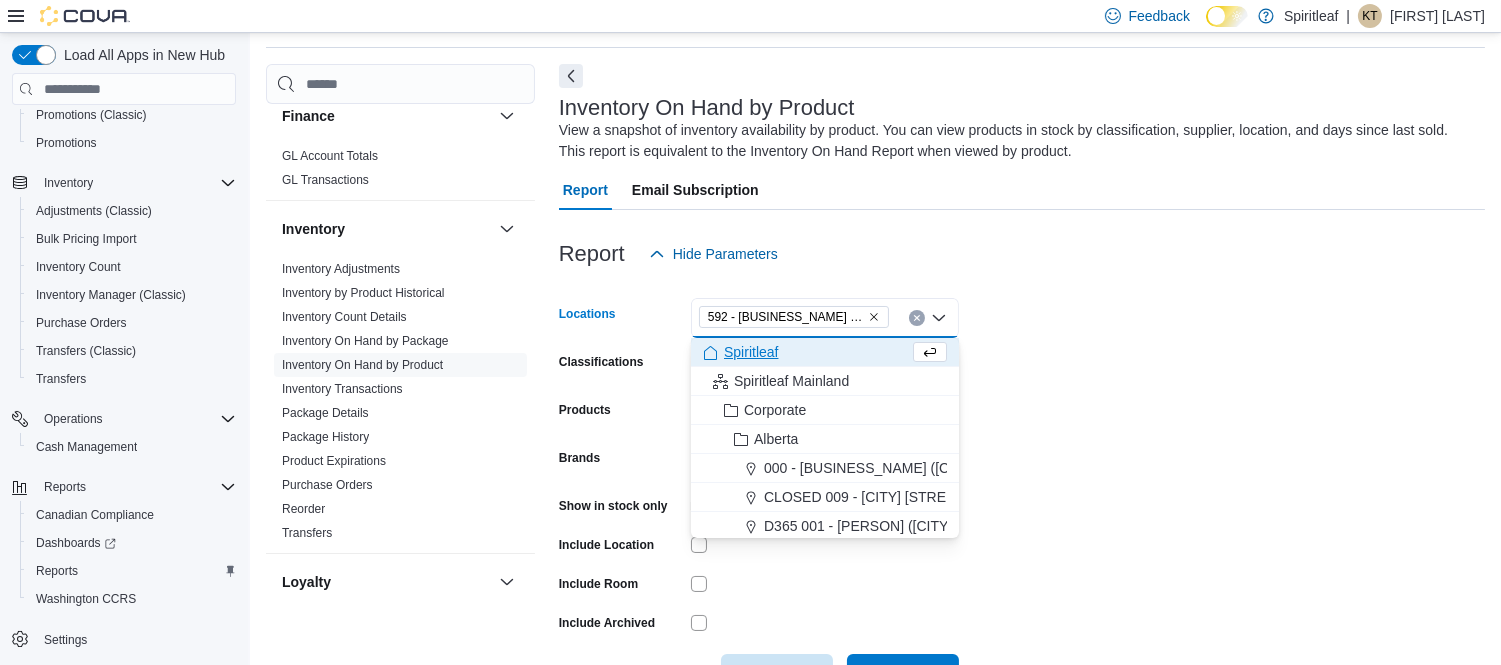 drag, startPoint x: 1085, startPoint y: 357, endPoint x: 962, endPoint y: 365, distance: 123.25989 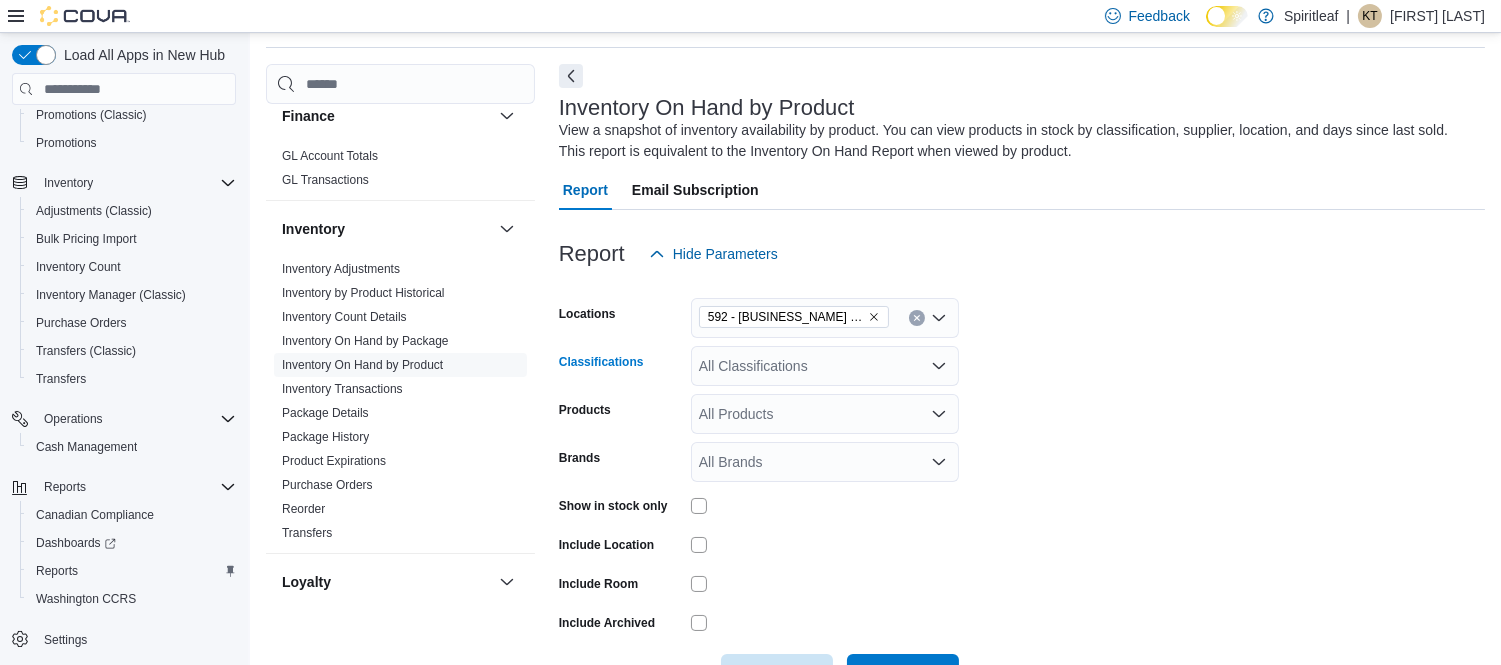 click on "All Classifications" at bounding box center [825, 366] 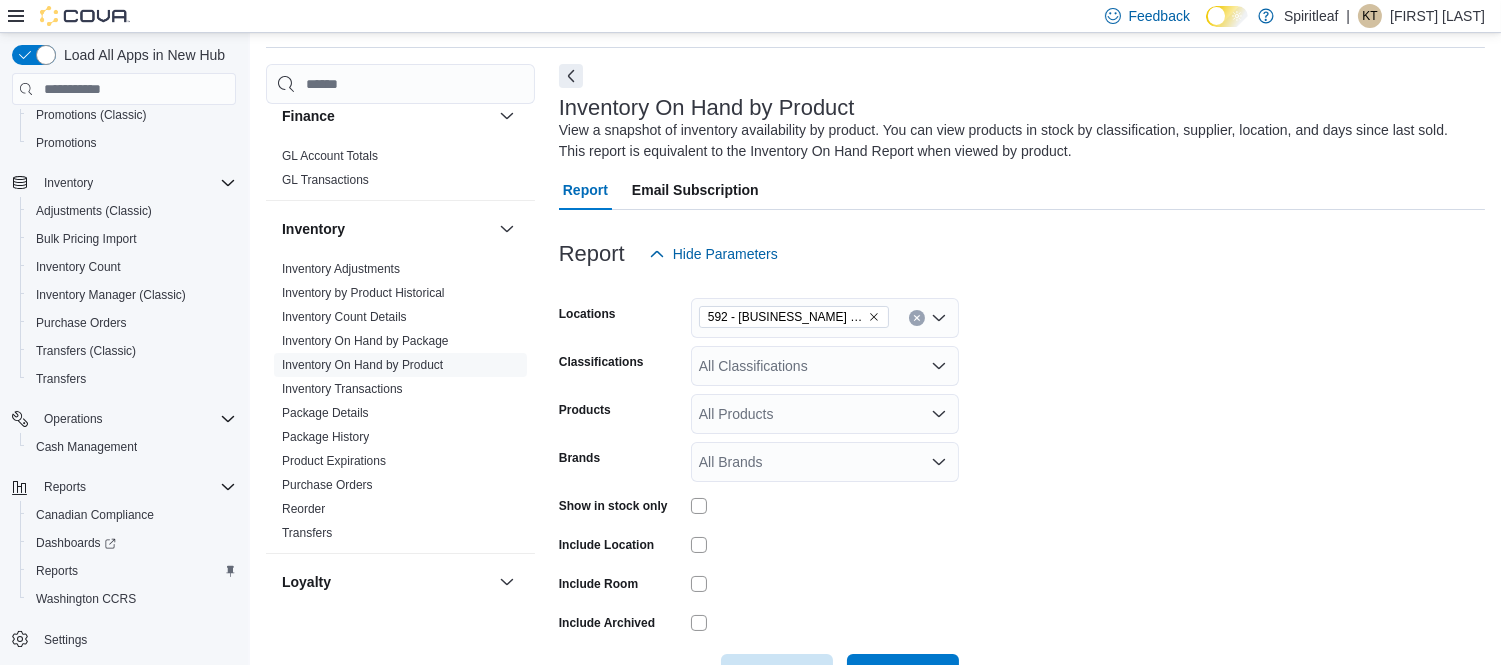 drag, startPoint x: 1248, startPoint y: 358, endPoint x: 955, endPoint y: 398, distance: 295.71777 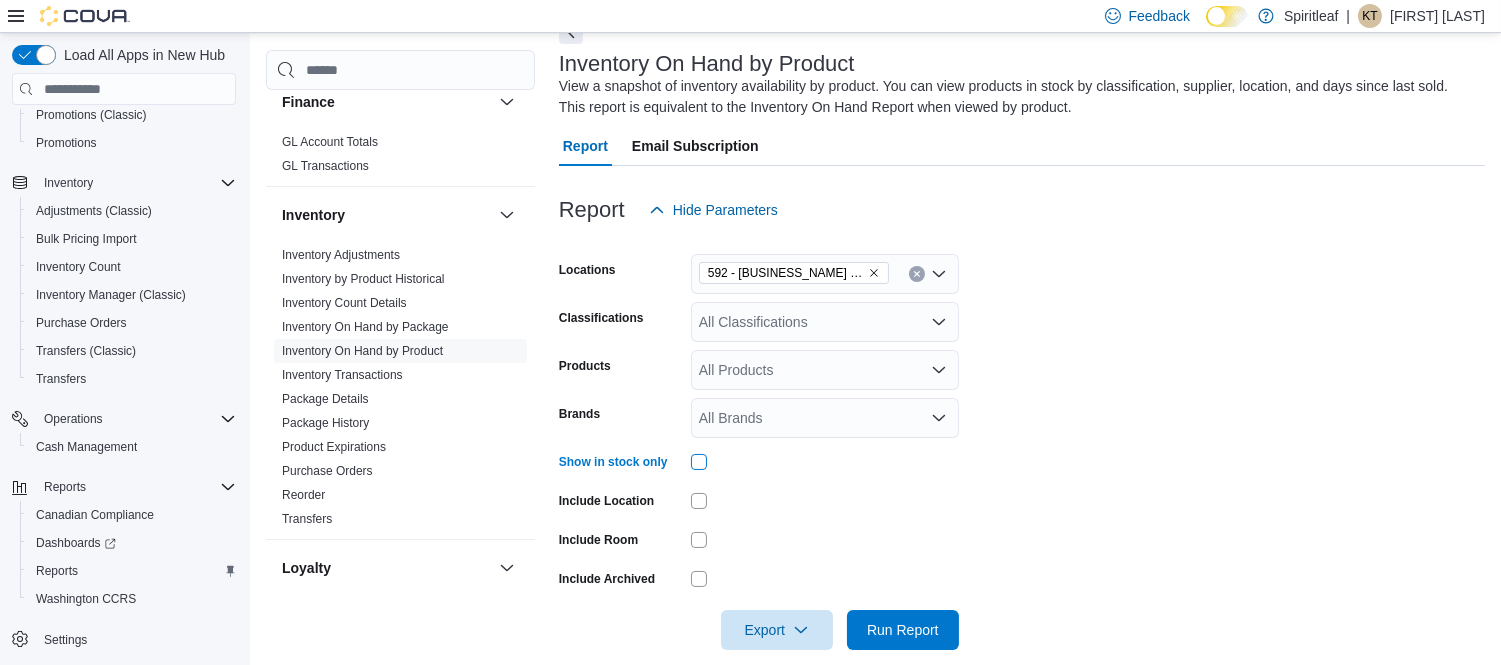 scroll, scrollTop: 134, scrollLeft: 0, axis: vertical 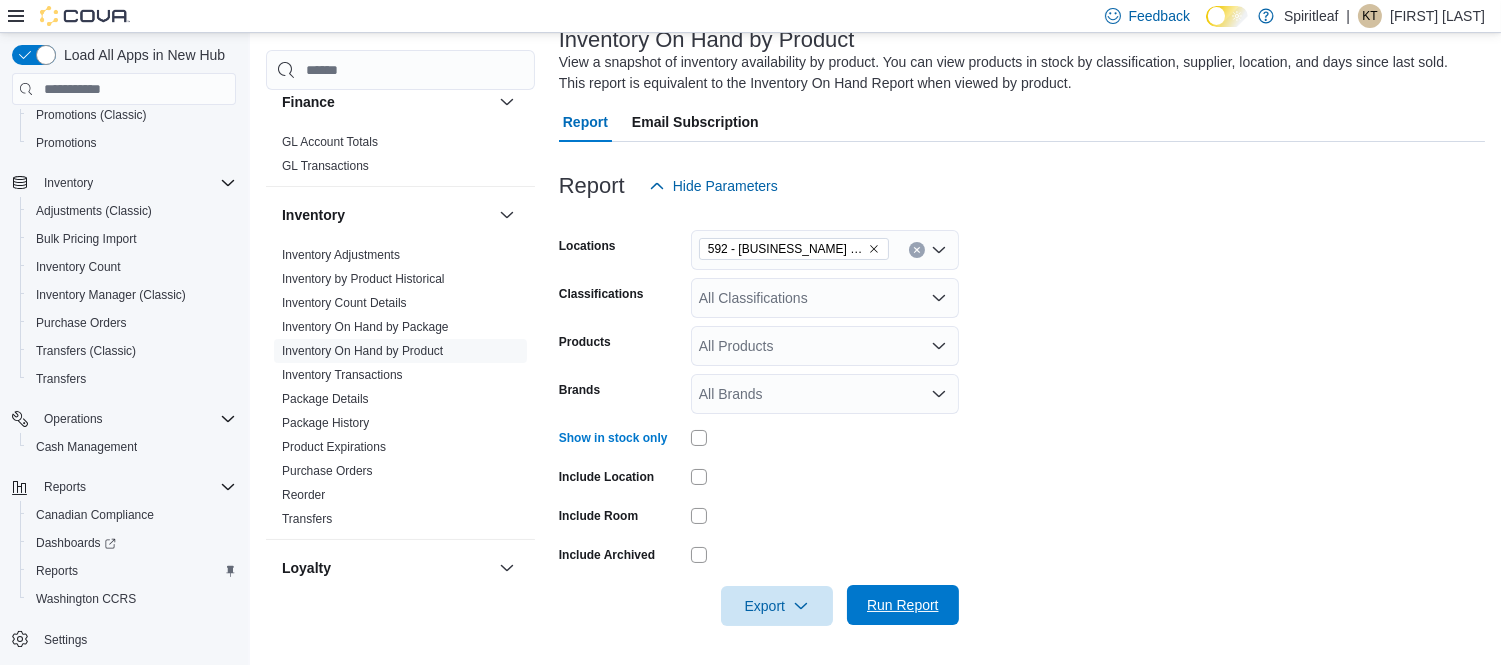 drag, startPoint x: 883, startPoint y: 583, endPoint x: 892, endPoint y: 594, distance: 14.21267 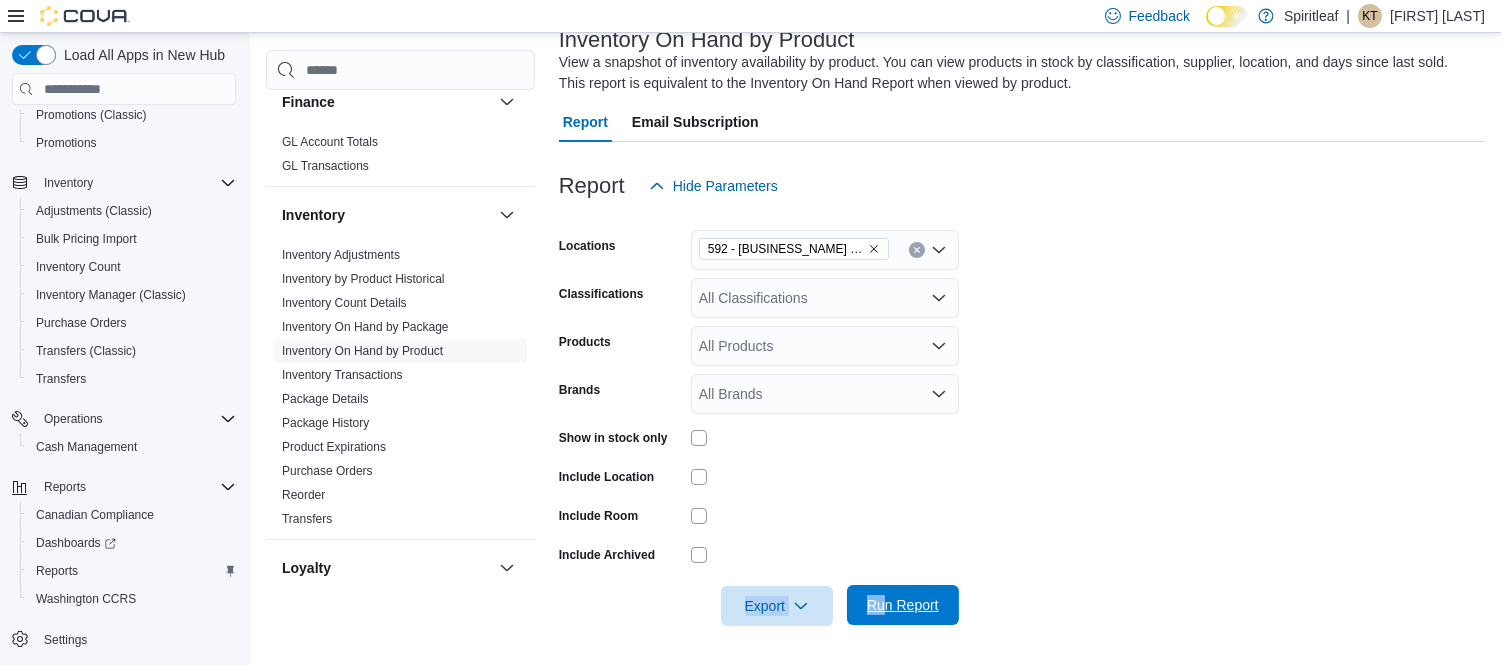 click on "Run Report" at bounding box center [903, 605] 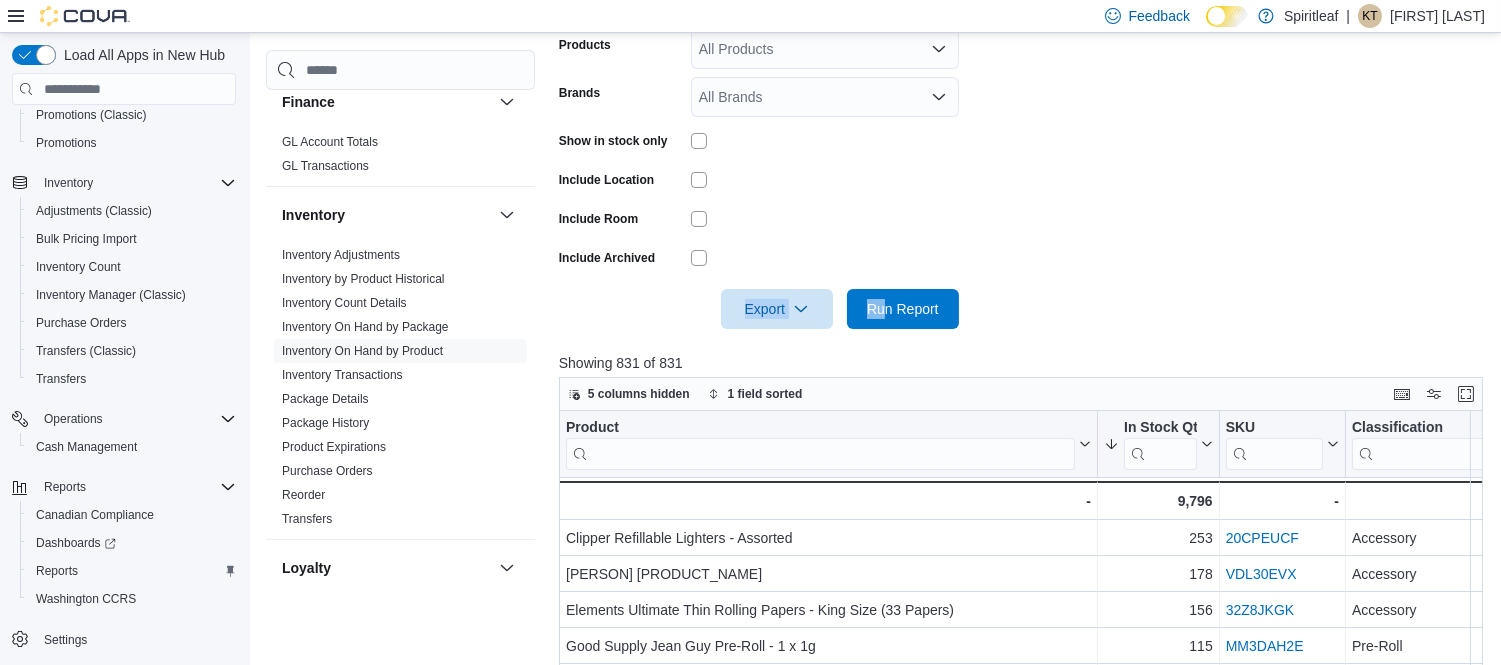 scroll, scrollTop: 578, scrollLeft: 0, axis: vertical 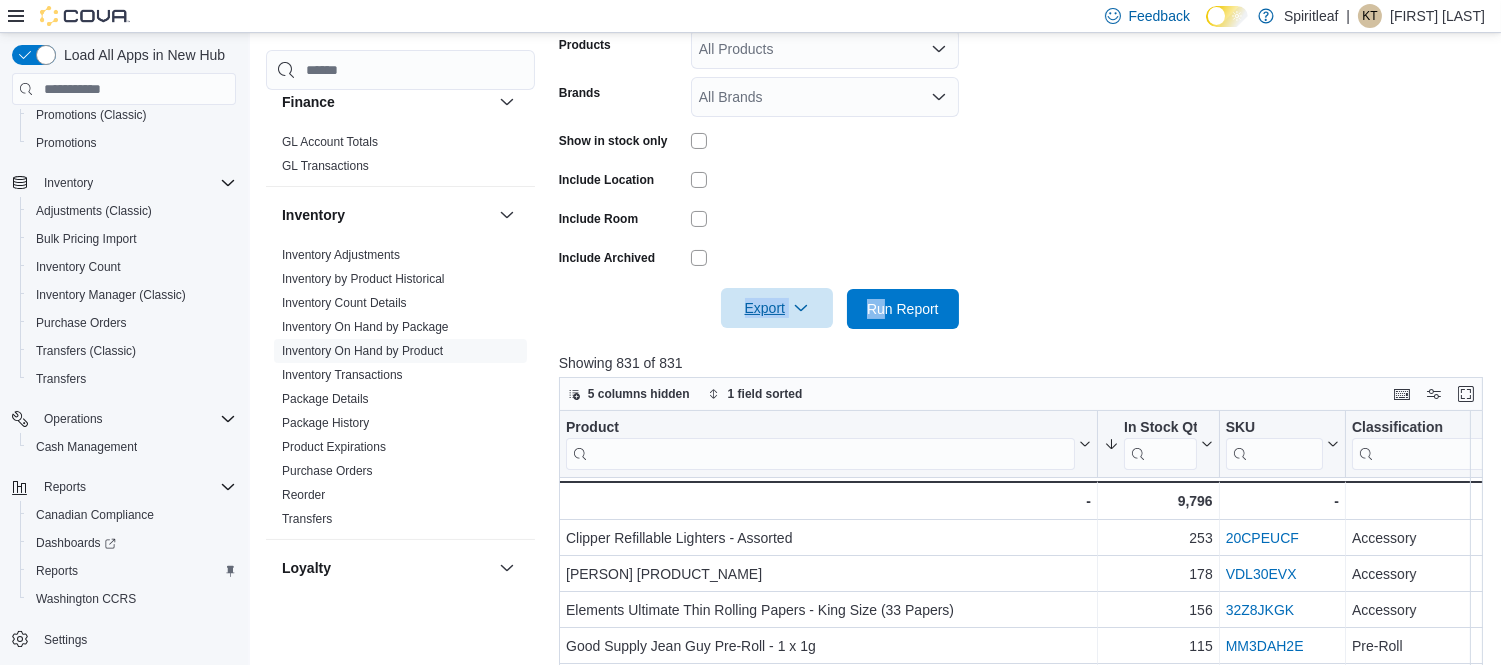click on "Export" at bounding box center (777, 308) 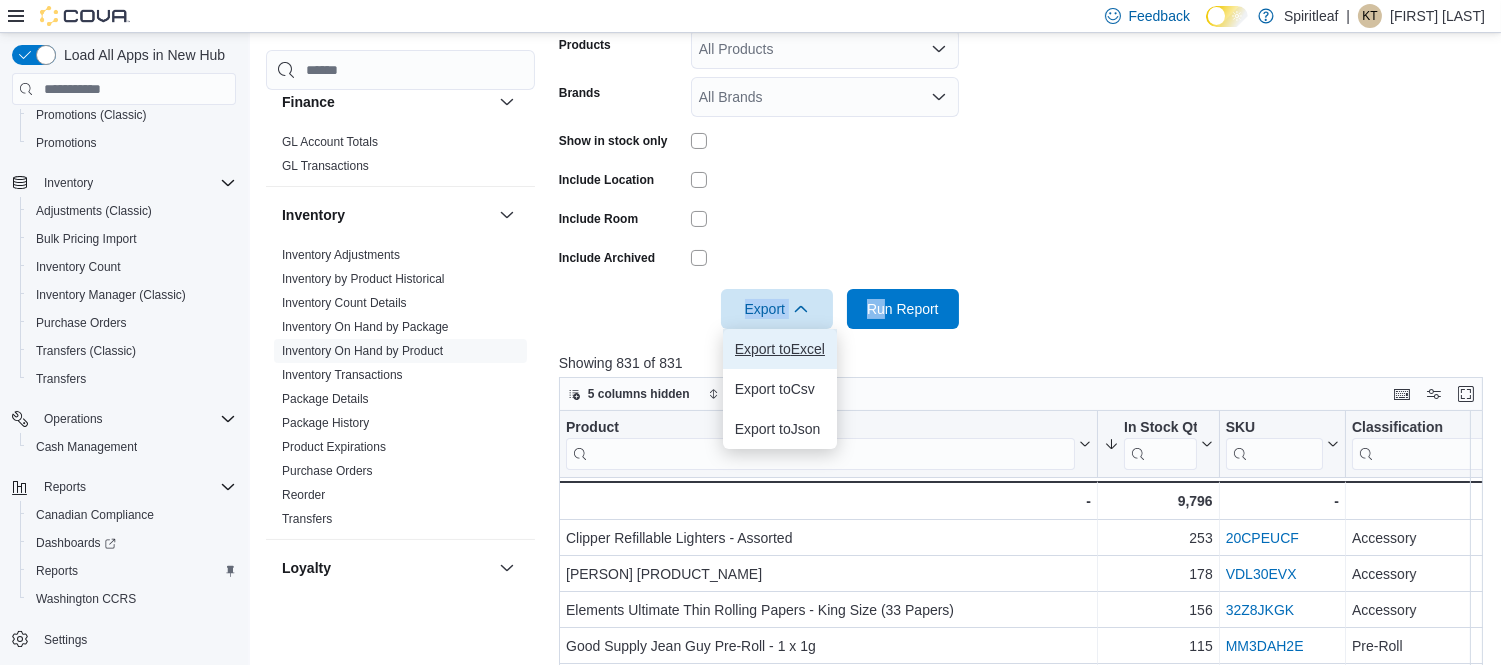 drag, startPoint x: 793, startPoint y: 344, endPoint x: 814, endPoint y: 336, distance: 22.472204 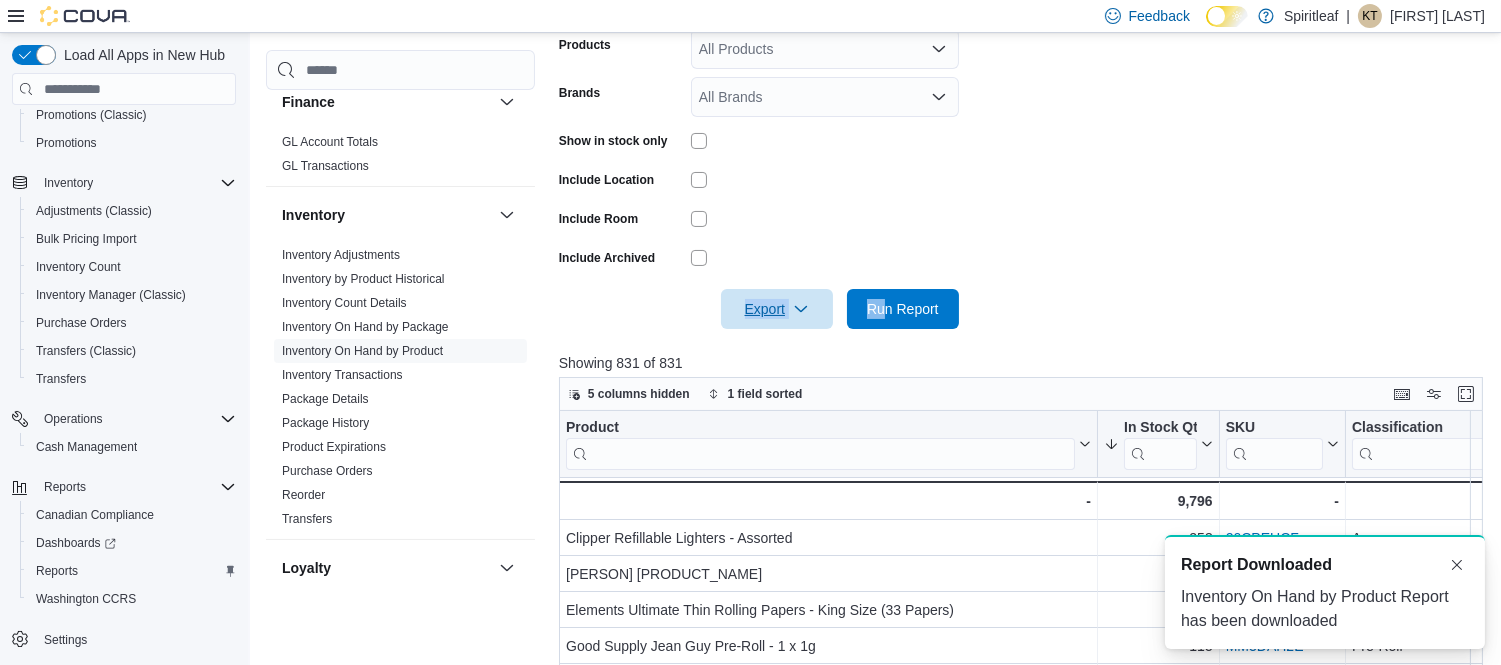 scroll, scrollTop: 0, scrollLeft: 0, axis: both 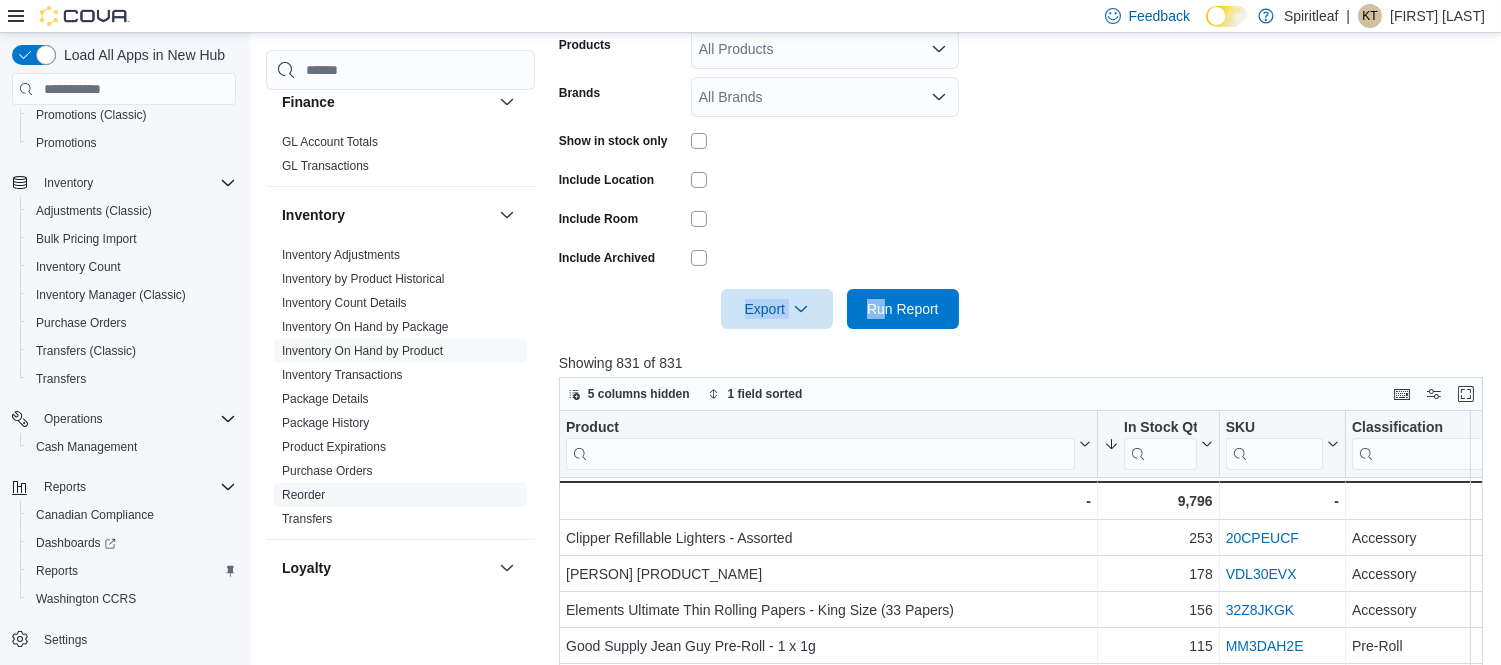 click on "Reorder" at bounding box center [303, 495] 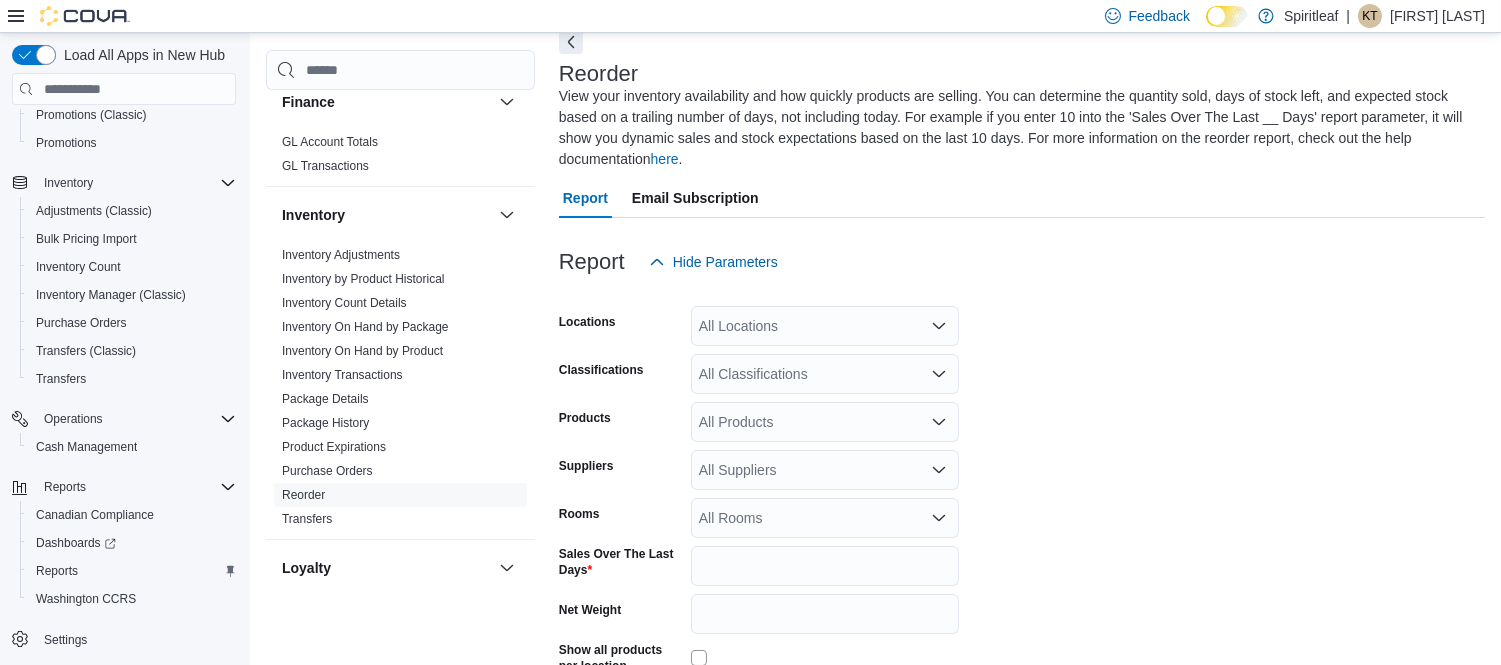 scroll, scrollTop: 87, scrollLeft: 0, axis: vertical 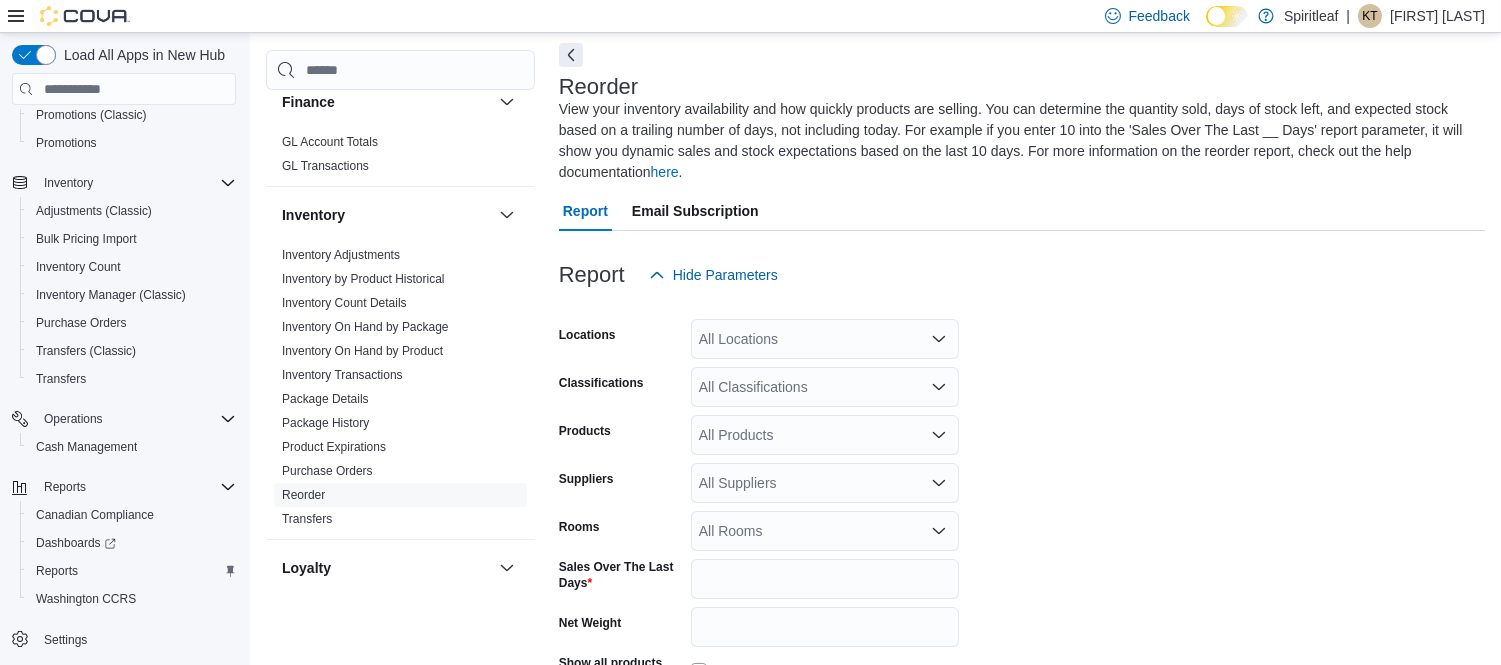 click on "All Locations" at bounding box center [825, 339] 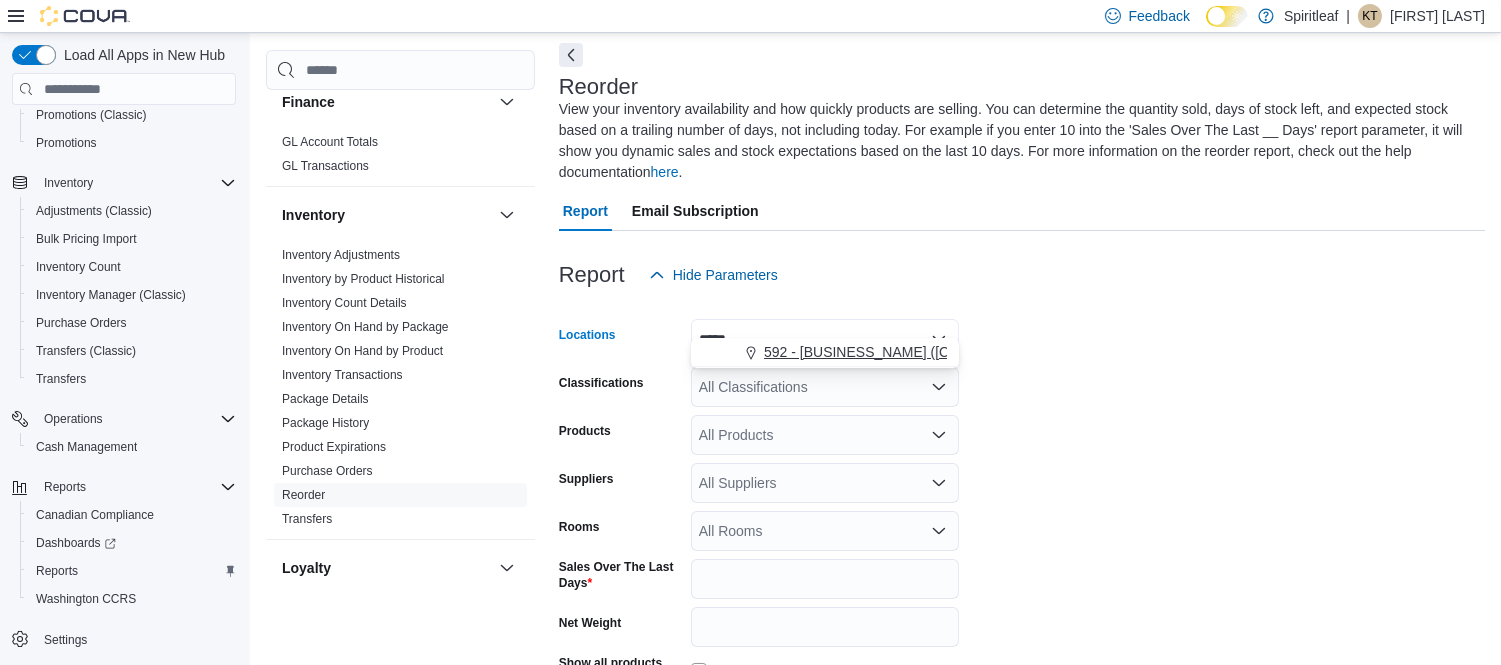 type on "*****" 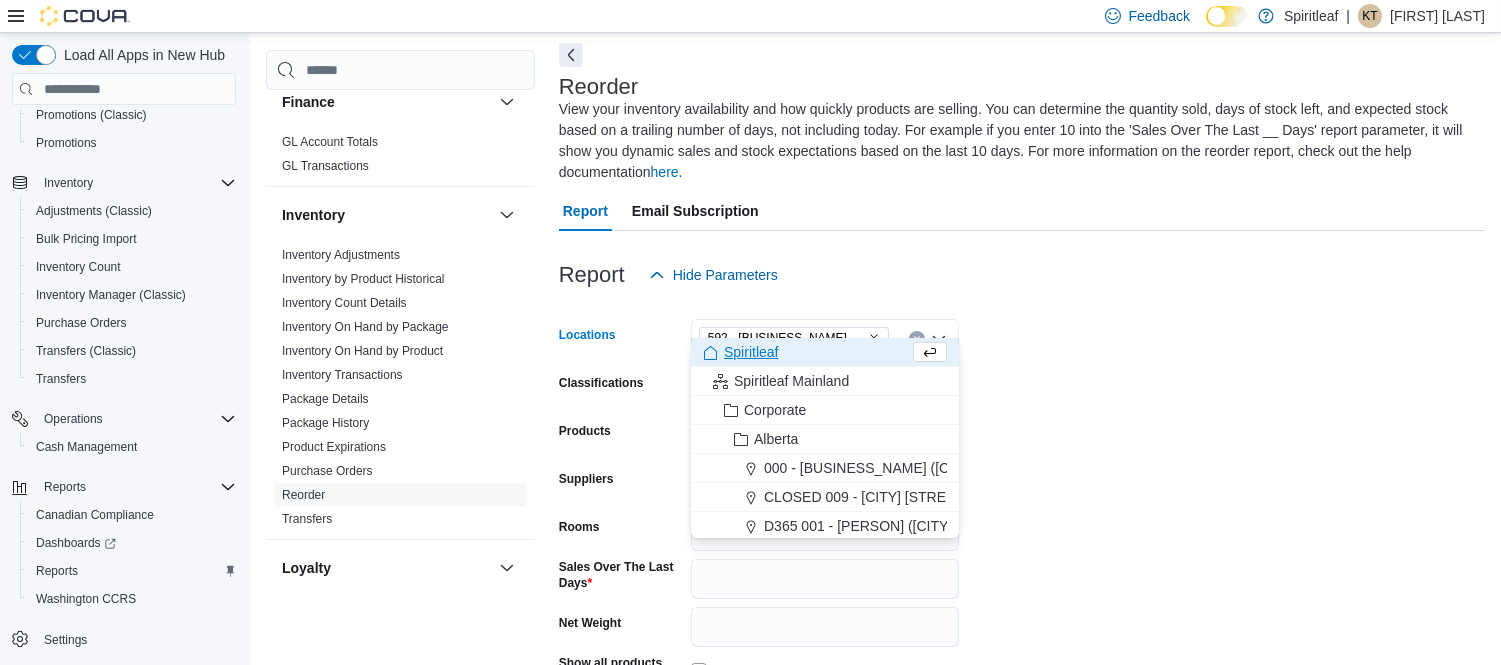 click on "Locations 592 - [BUSINESS_NAME] ([CITY]) Combo box. Selected. 592 - [BUSINESS_NAME] ([CITY]). Press Backspace to delete 592 - [BUSINESS_NAME] ([CITY]). Combo box input. All Locations. Type some text or, to display a list of choices, press Down Arrow. To exit the list of choices, press Escape. Classifications All Classifications Products All Products Suppliers All Suppliers Rooms All Rooms Sales Over The Last Days * Net Weight Show all products per location Show in stock only Export  Run Report" at bounding box center (1022, 542) 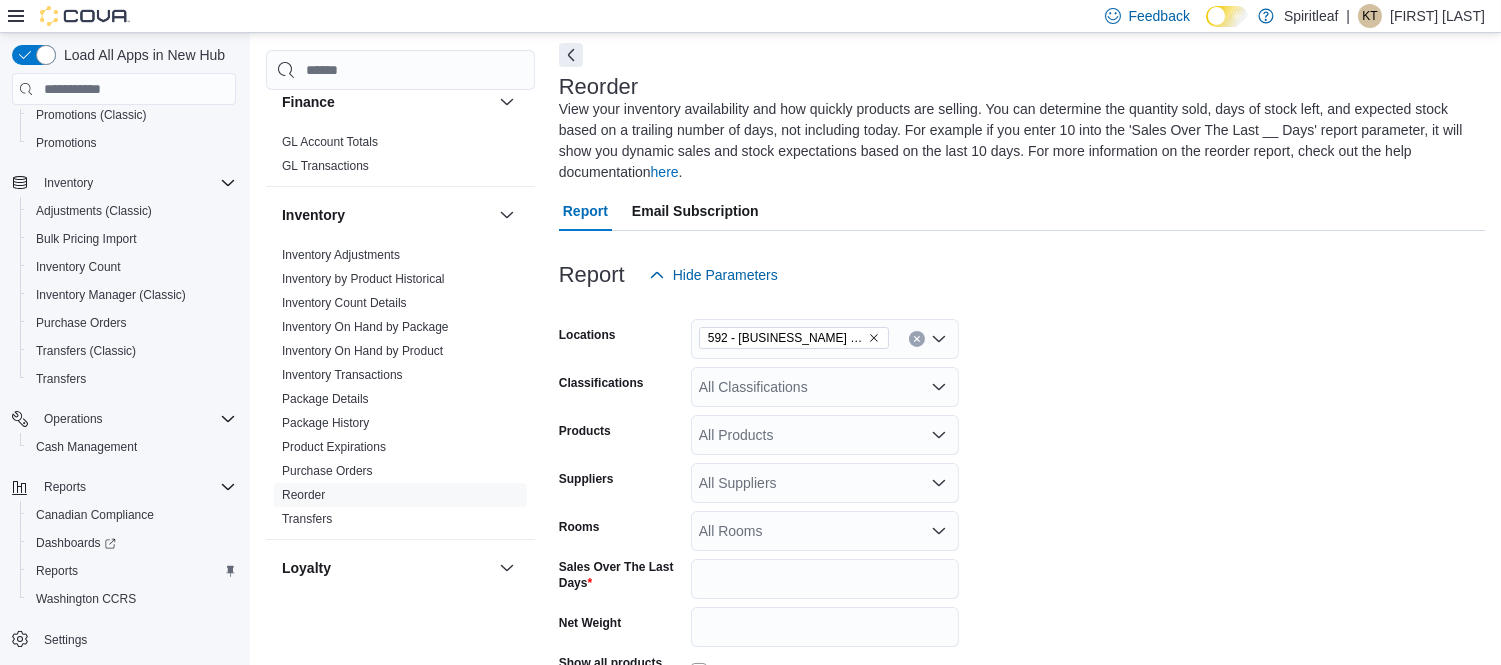 click on "All Classifications" at bounding box center [825, 387] 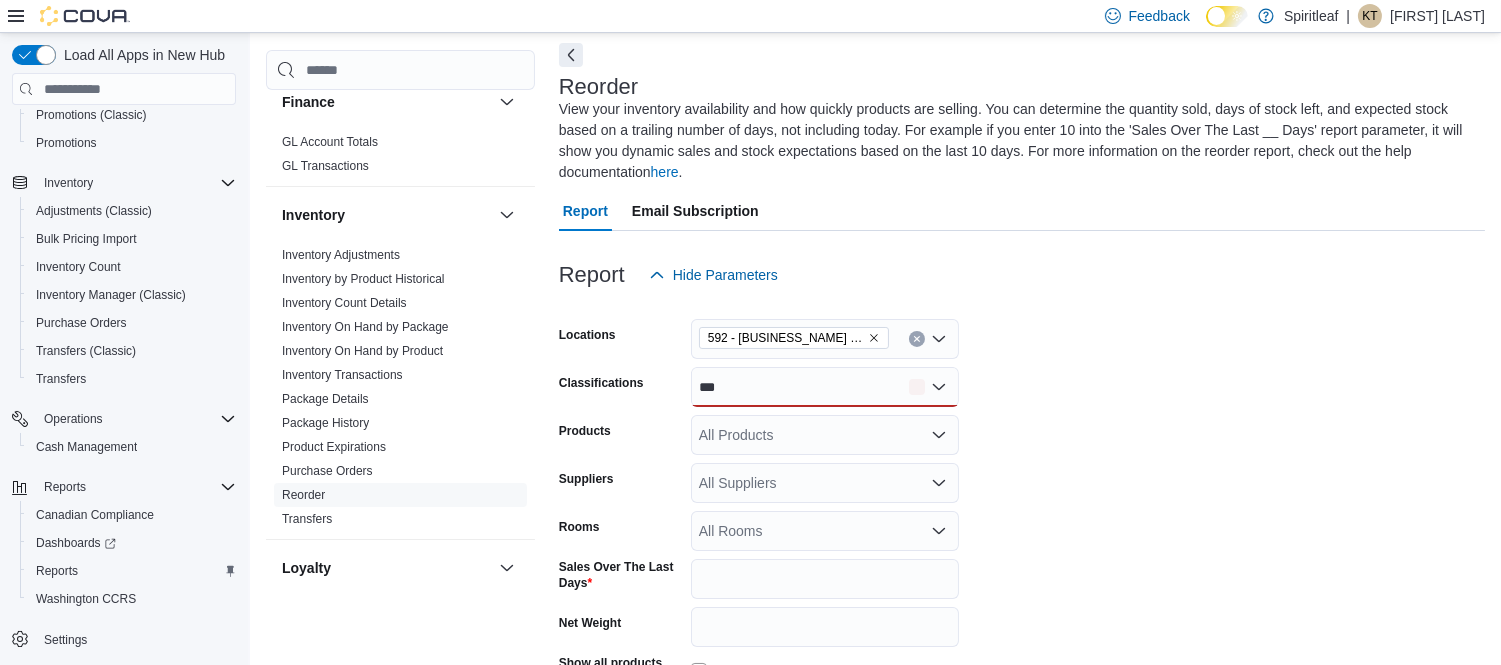 click on "Locations 592 - [BUSINESS_NAME] ([CITY]) Classifications *** Products All Products Suppliers All Suppliers Rooms All Rooms Sales Over The Last Days * Net Weight Show all products per location Show in stock only Export  Run Report" at bounding box center [1022, 542] 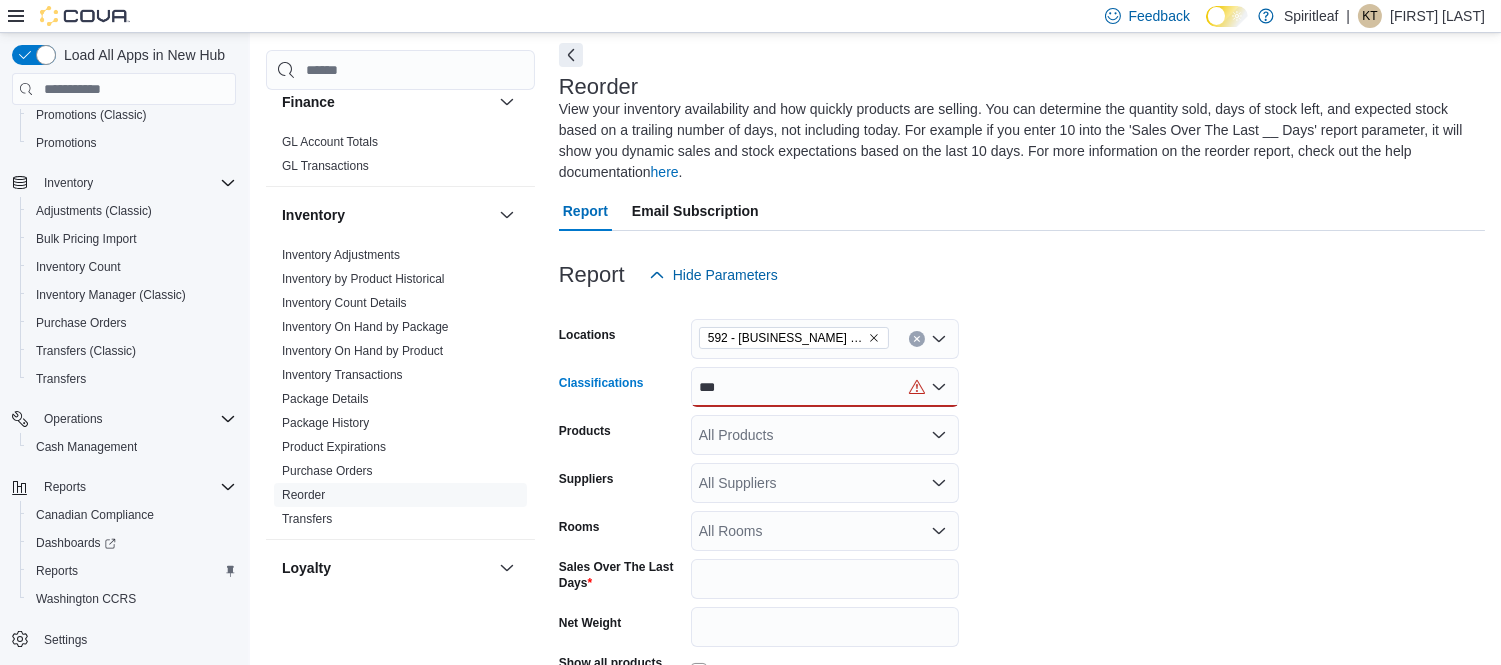 click on "***" at bounding box center (825, 387) 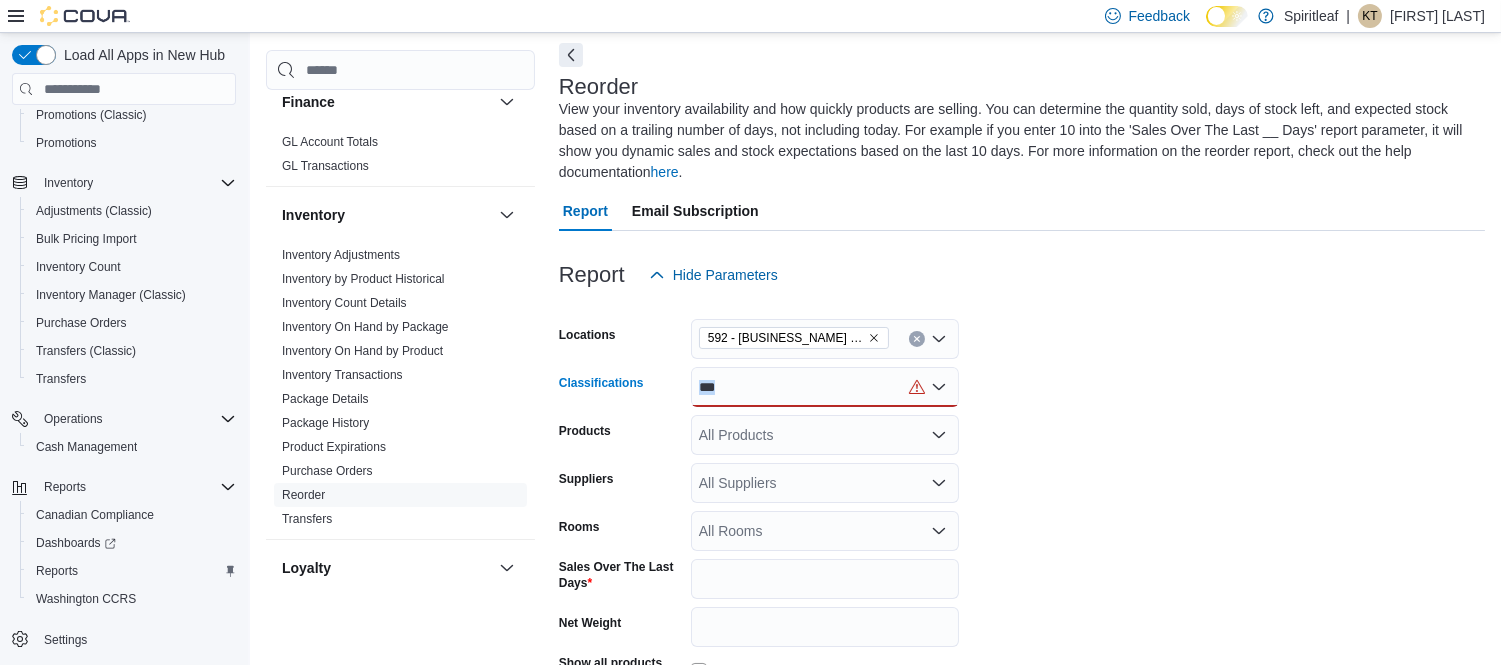 click on "***" at bounding box center [825, 387] 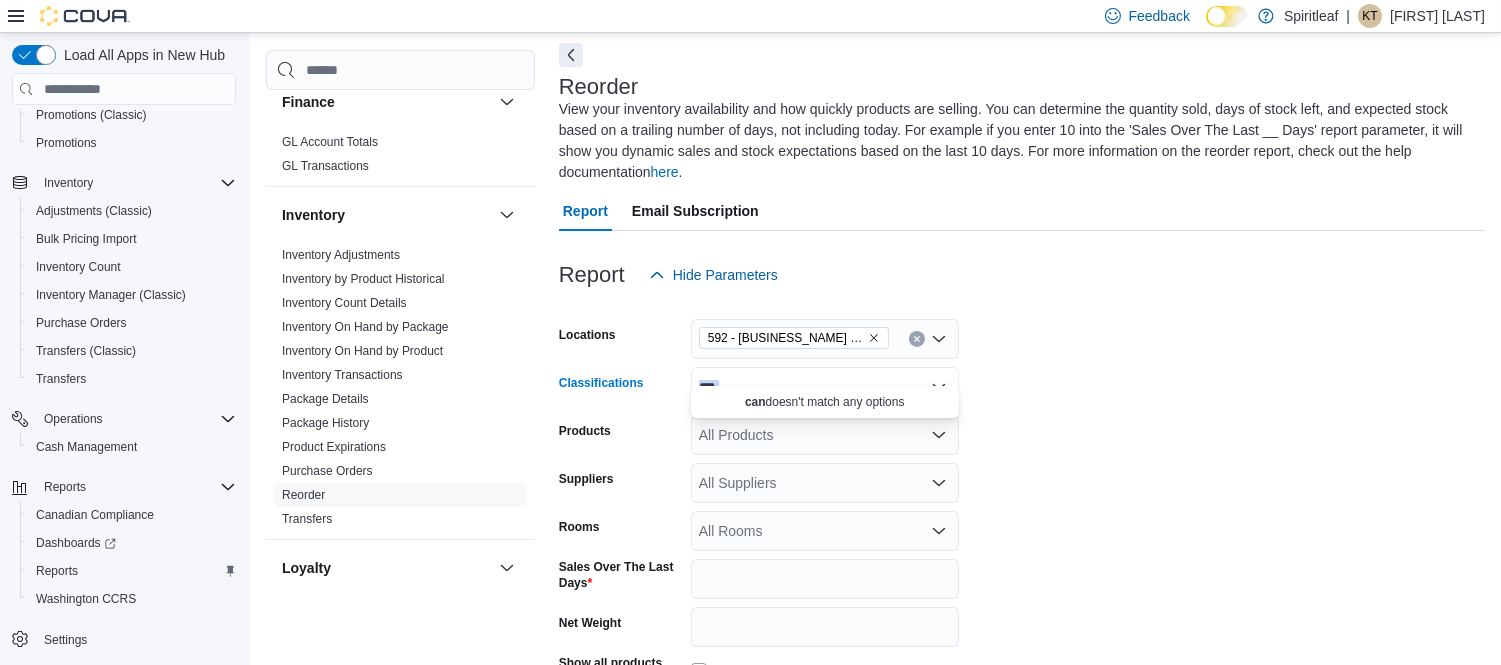 click on "*** Combo box. Selected. can. Selected. Combo box input. All Classifications. Type some text or, to display a list of choices, press Down Arrow. To exit the list of choices, press Escape." at bounding box center (825, 387) 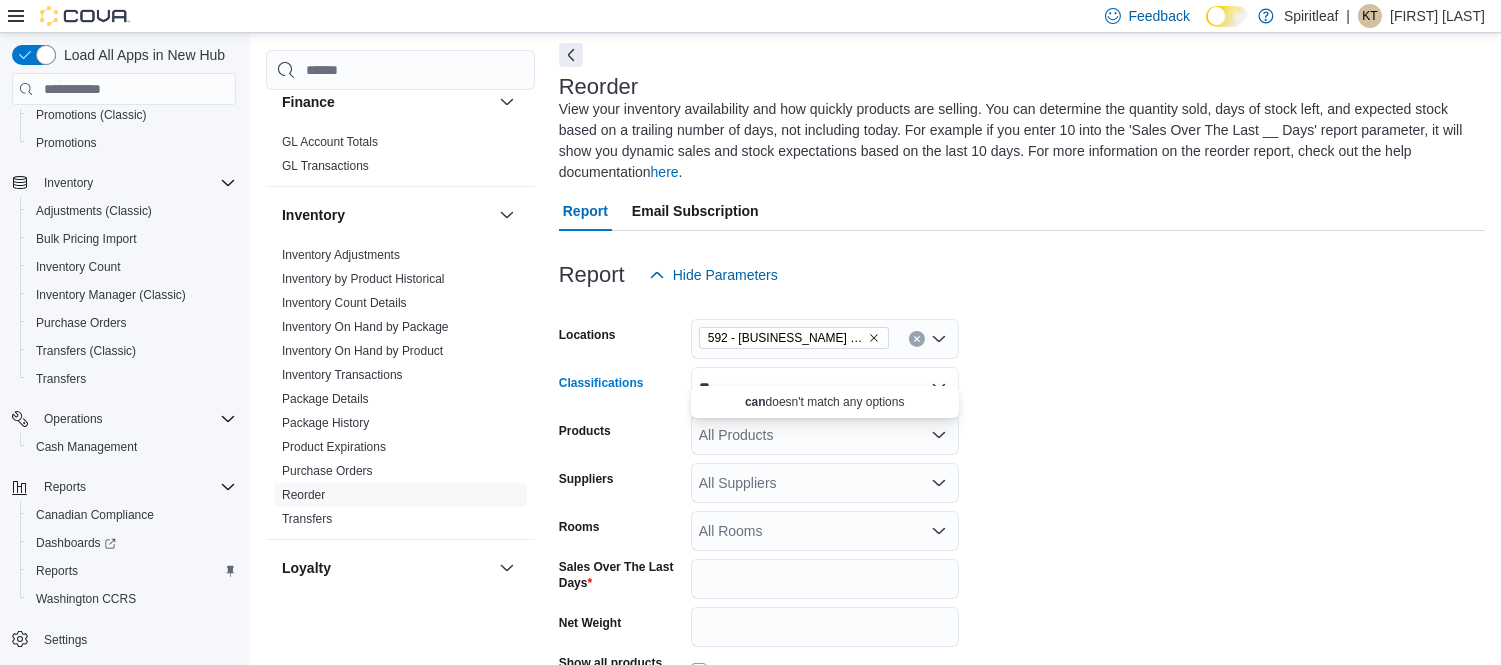 type on "*" 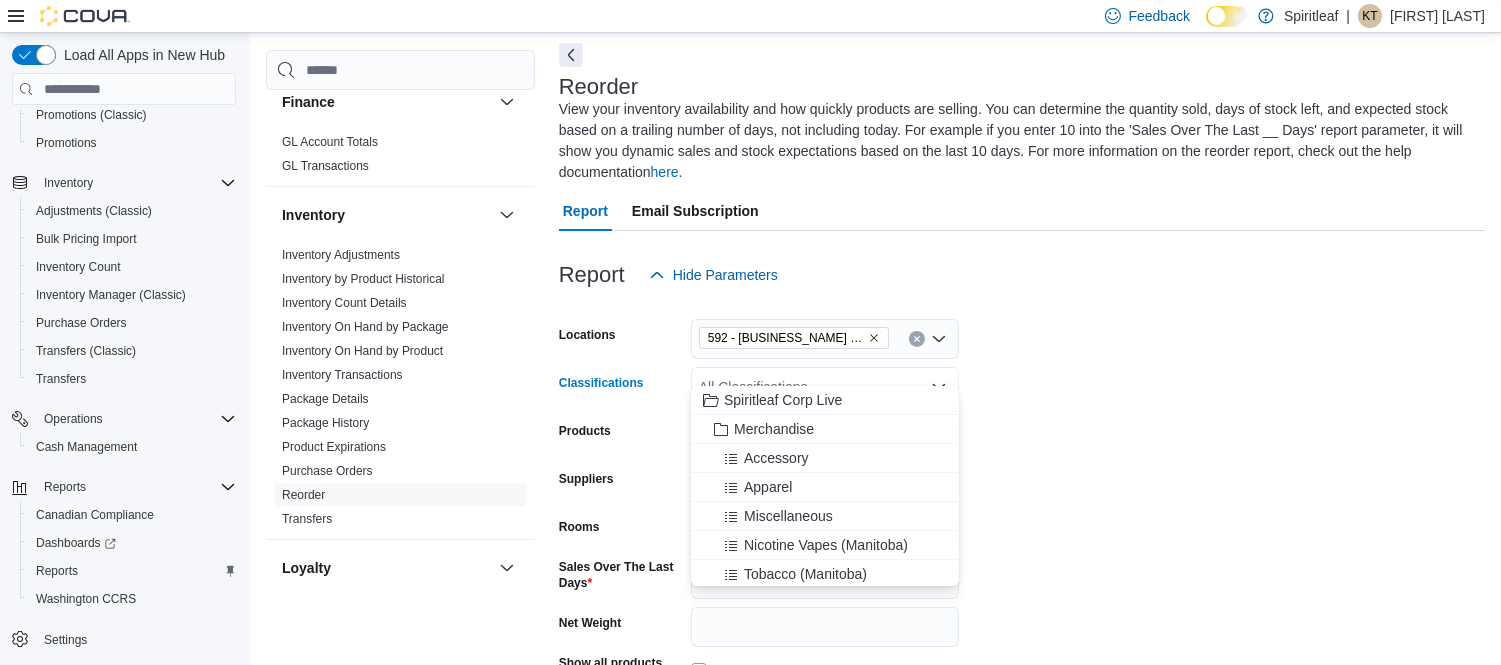 type 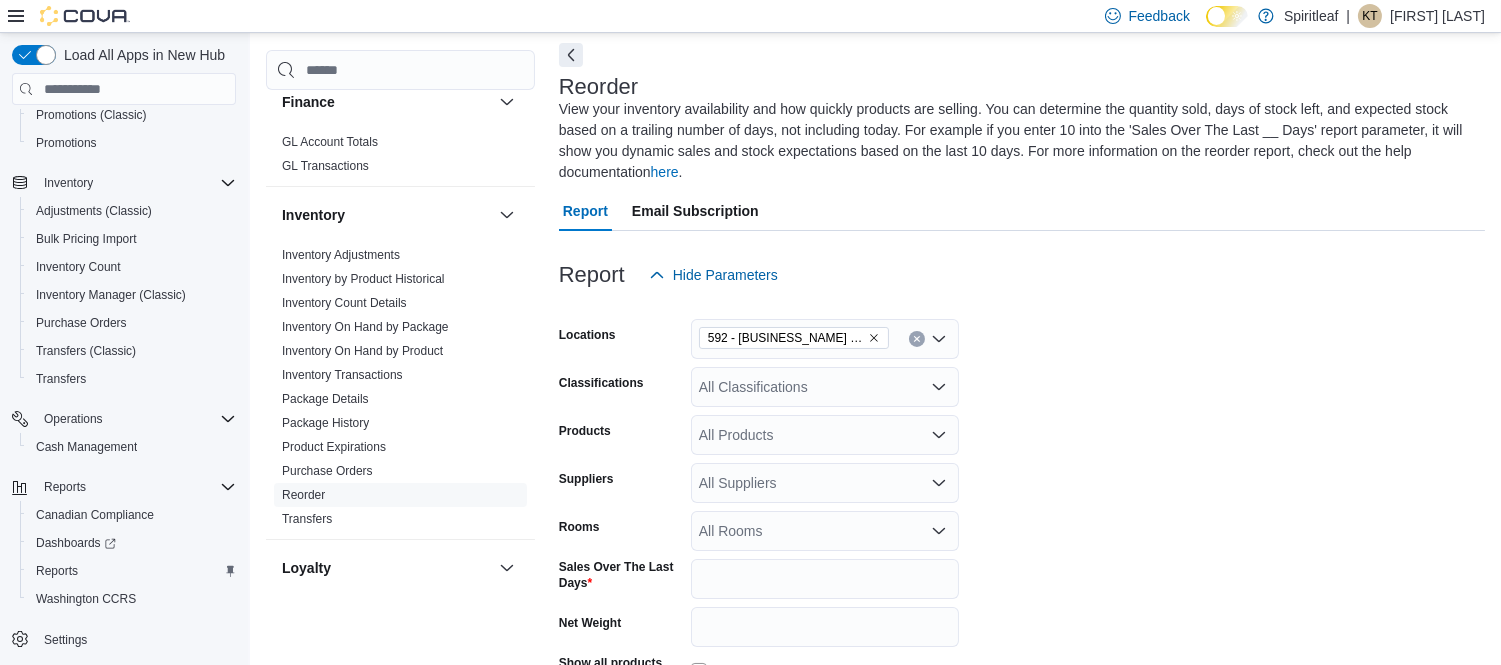 click on "Locations 592 - [BUSINESS_NAME] ([CITY]) Classifications All Classifications Products All Products Suppliers All Suppliers Rooms All Rooms Sales Over The Last Days * Net Weight Show all products per location Show in stock only Export  Run Report" at bounding box center [1022, 542] 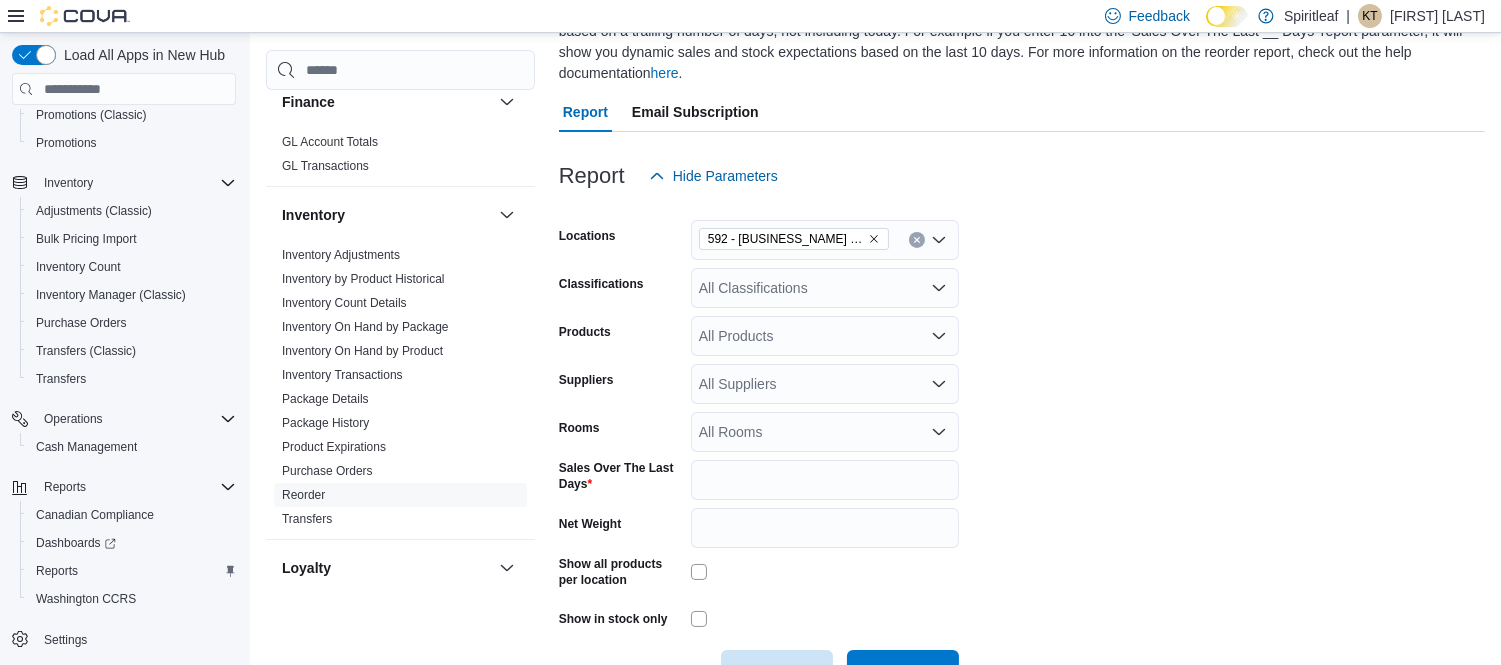 scroll, scrollTop: 231, scrollLeft: 0, axis: vertical 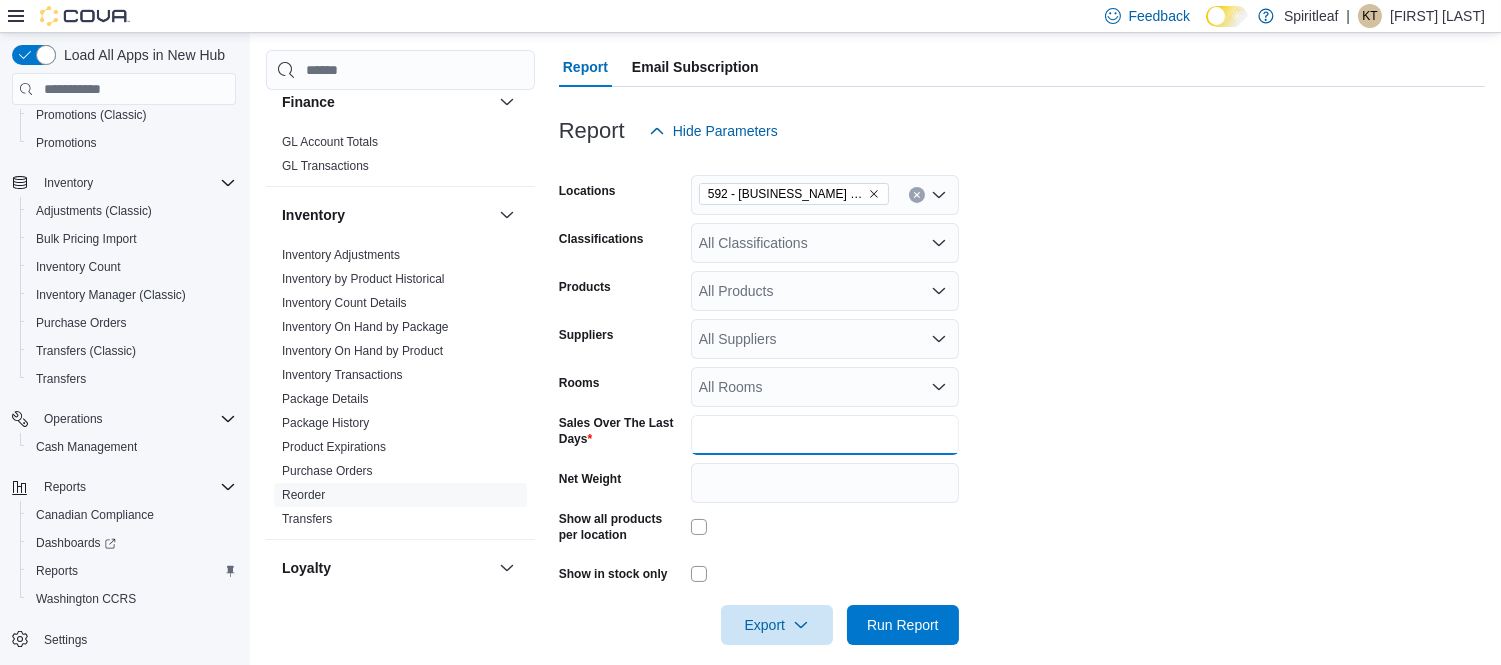 click on "*" at bounding box center (825, 435) 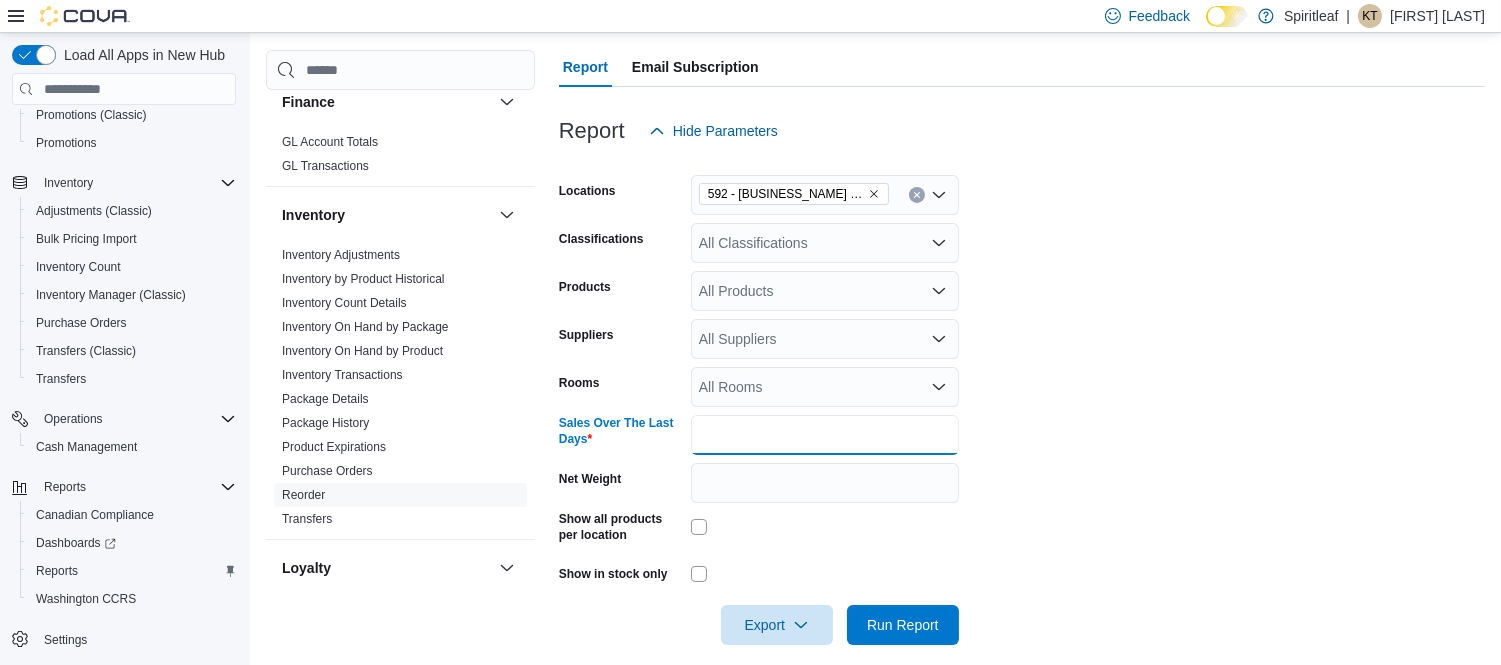 click on "*" at bounding box center (825, 435) 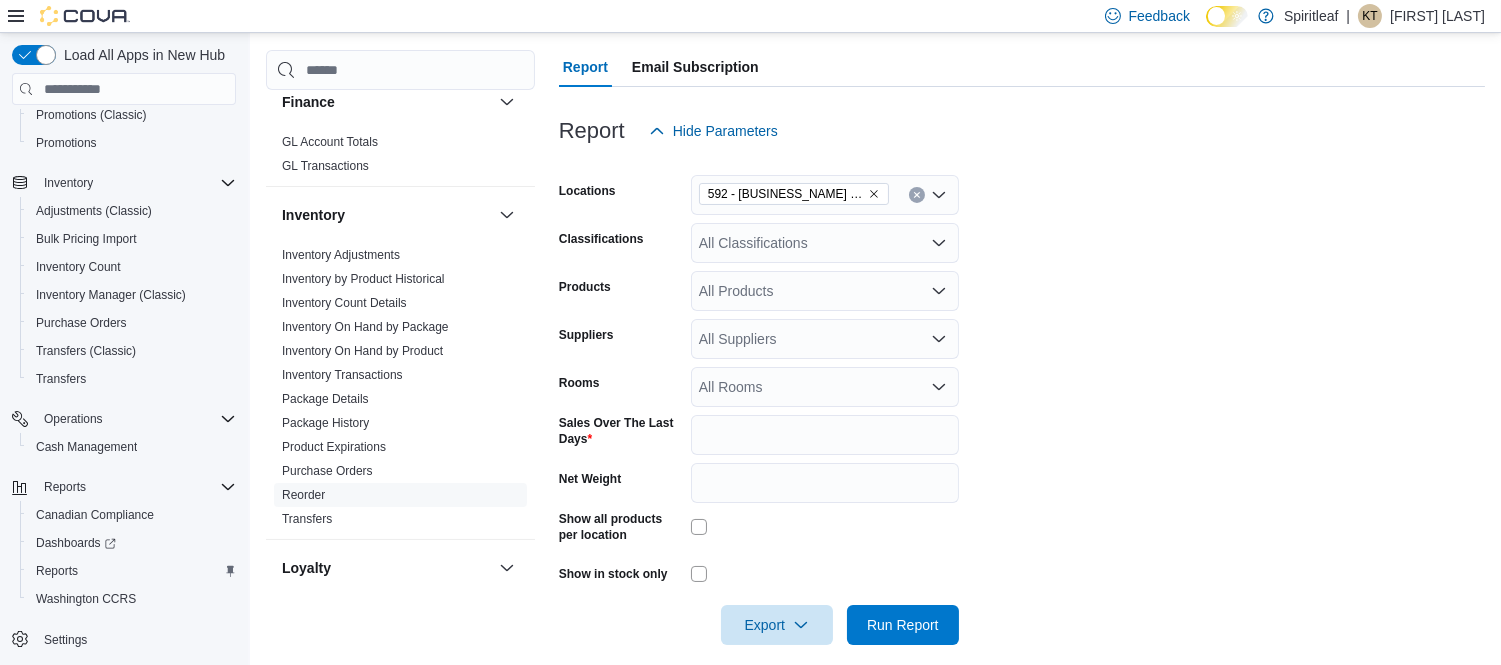 click on "Locations 592 - [BUSINESS_NAME] ([CITY]) Classifications All Classifications Products All Products Suppliers All Suppliers Rooms All Rooms Sales Over The Last Days * Net Weight Show all products per location Show in stock only Export  Run Report" at bounding box center [1022, 398] 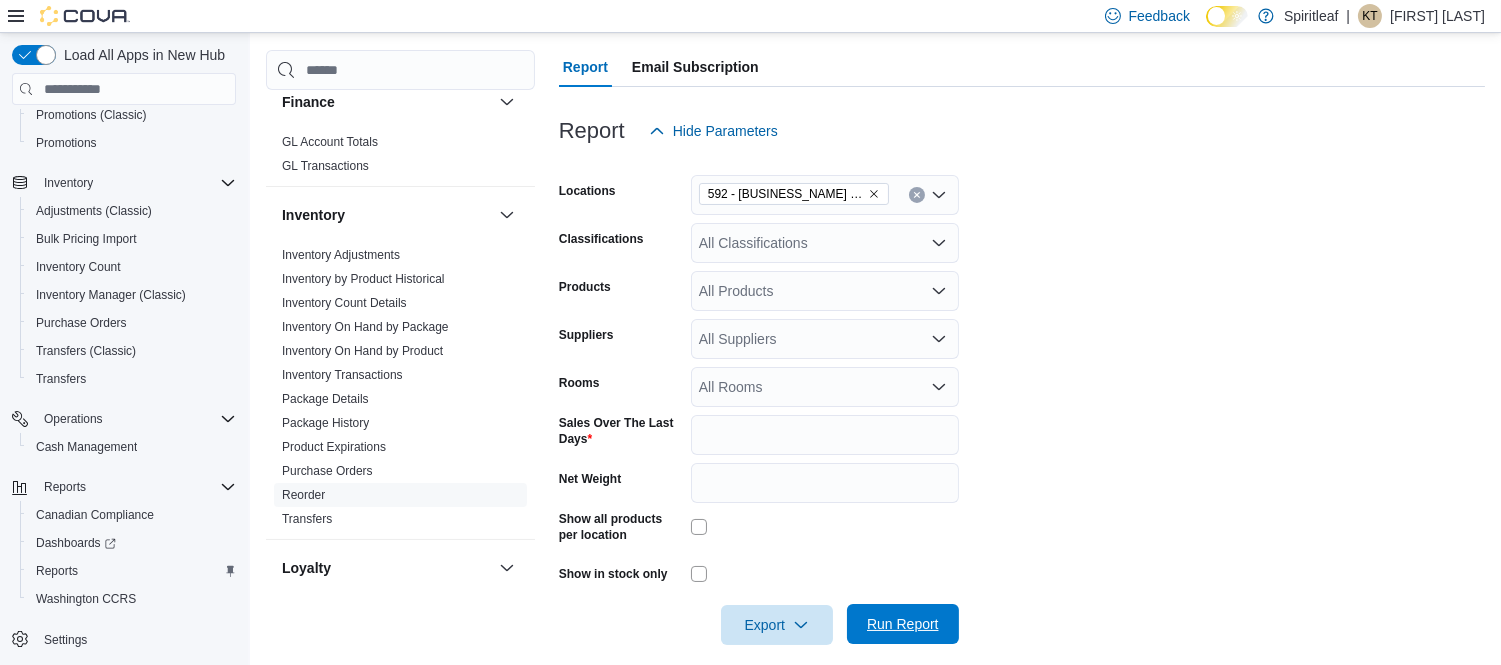 click on "Run Report" at bounding box center (903, 624) 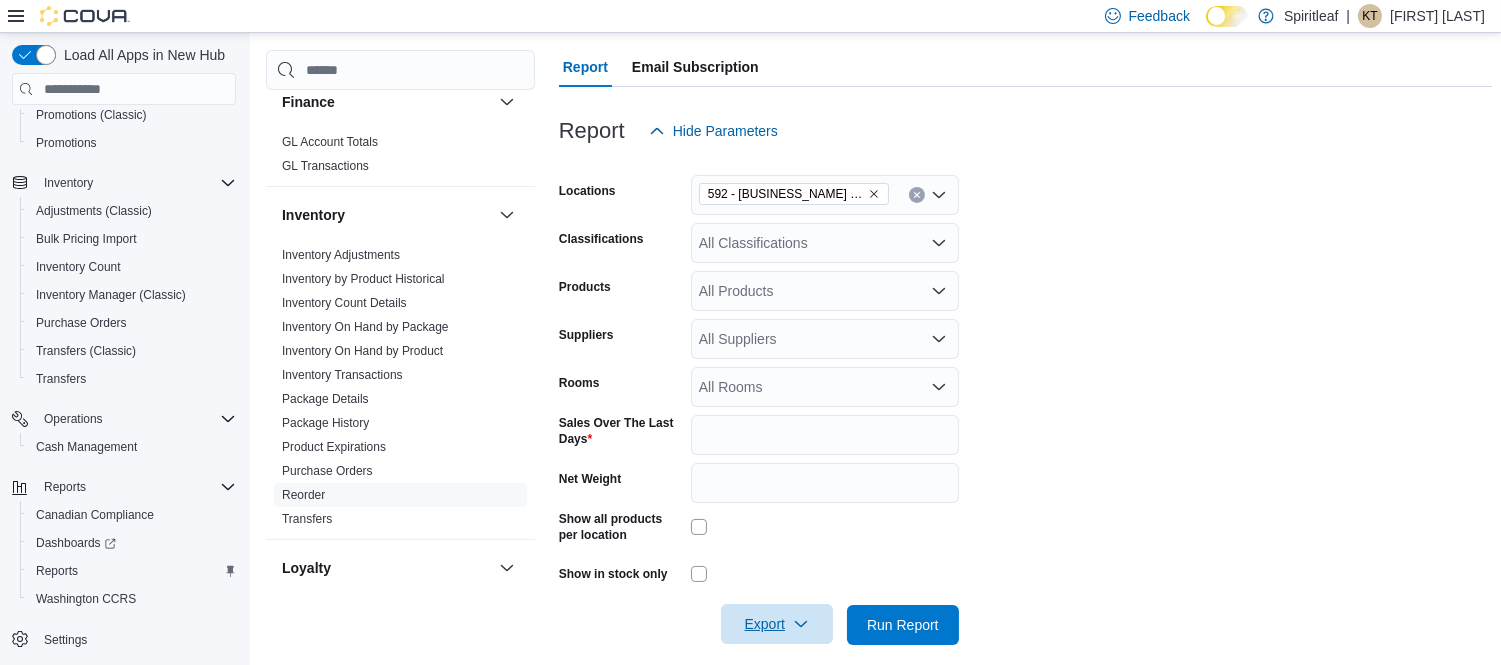 click on "Export" at bounding box center (777, 624) 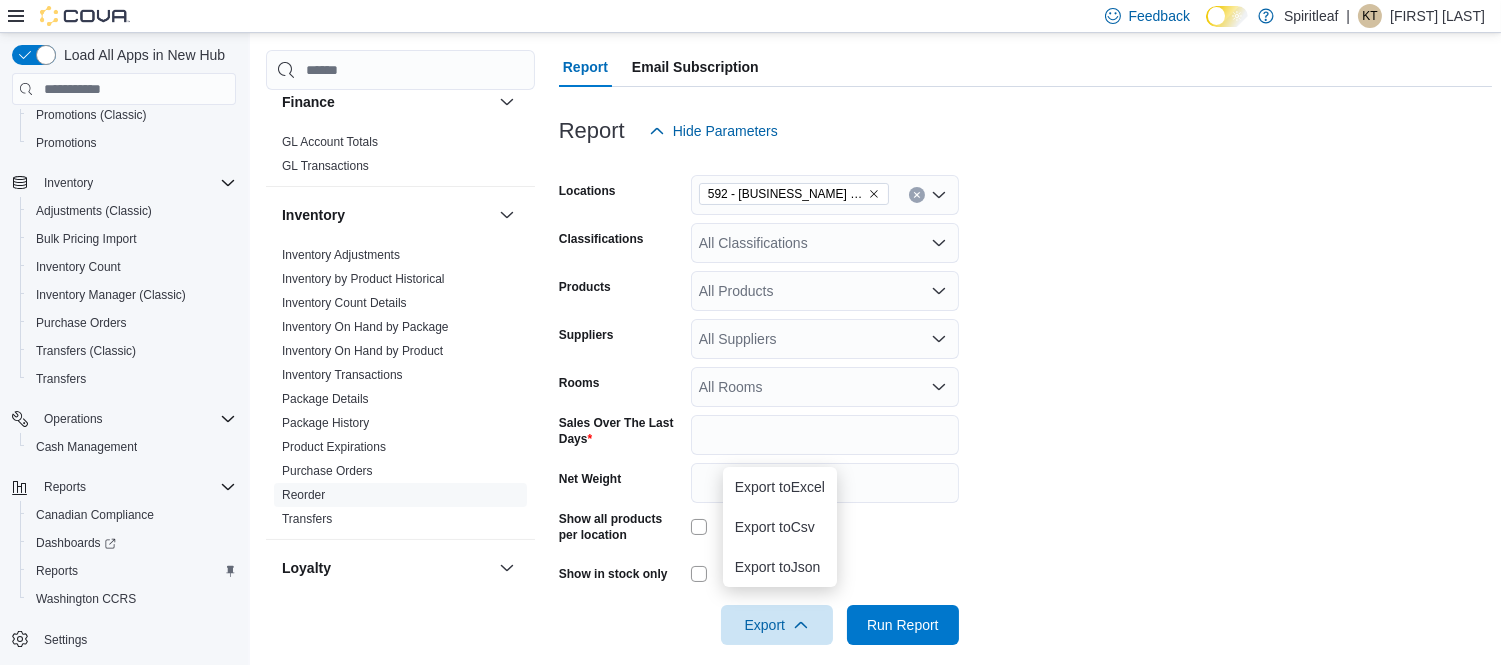 click on "Locations 592 - [BUSINESS_NAME] ([CITY]) Classifications All Classifications Products All Products Suppliers All Suppliers Rooms All Rooms Sales Over The Last Days * Net Weight Show all products per location Show in stock only Export  Run Report" at bounding box center (1026, 398) 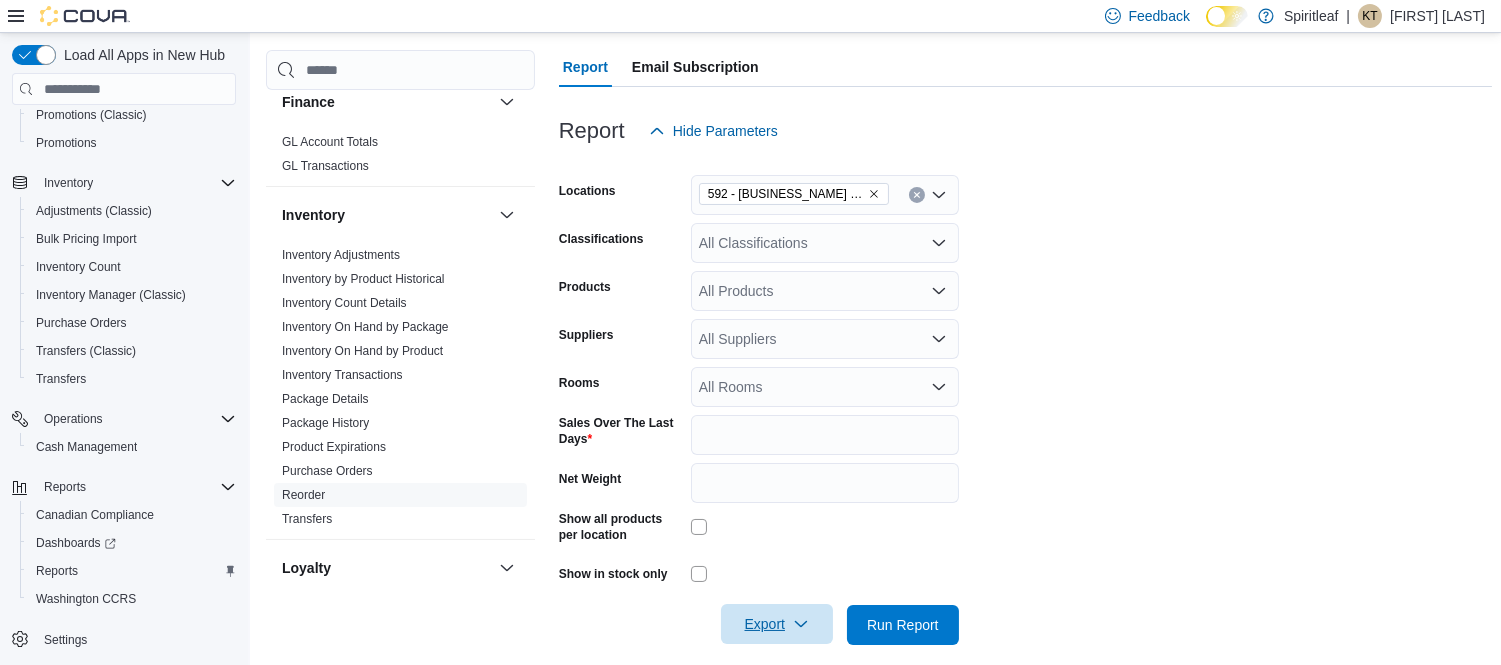 click on "Export" at bounding box center [777, 624] 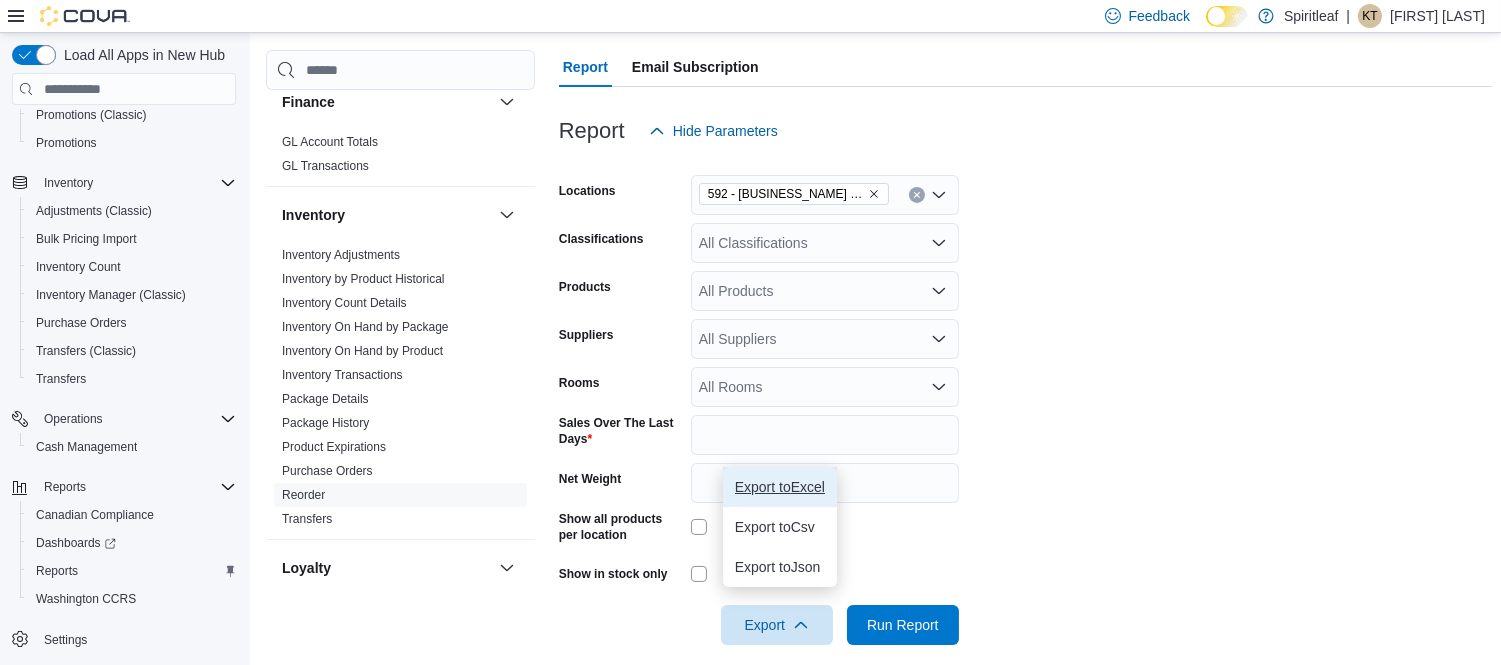 click on "Export to  Excel" at bounding box center (780, 487) 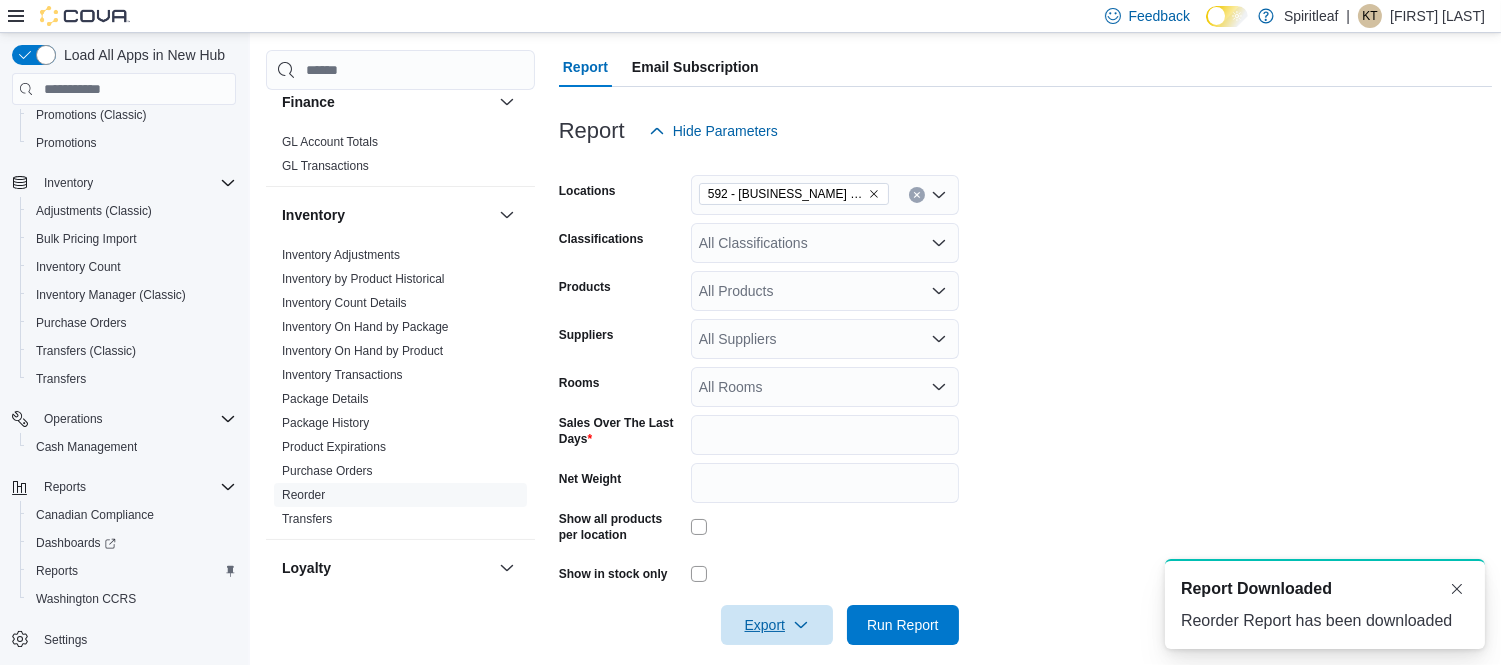 scroll, scrollTop: 0, scrollLeft: 0, axis: both 